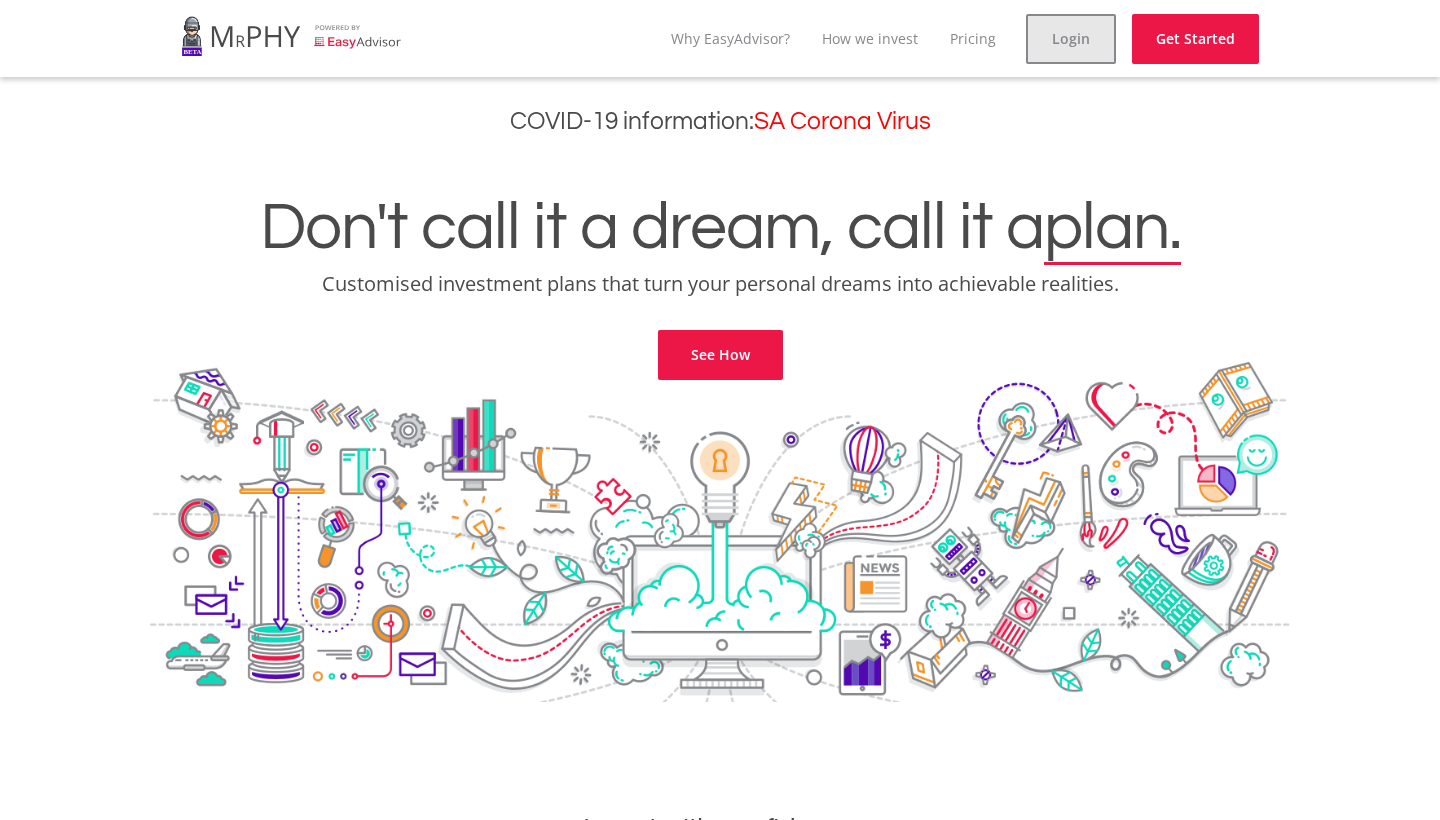 scroll, scrollTop: 0, scrollLeft: 0, axis: both 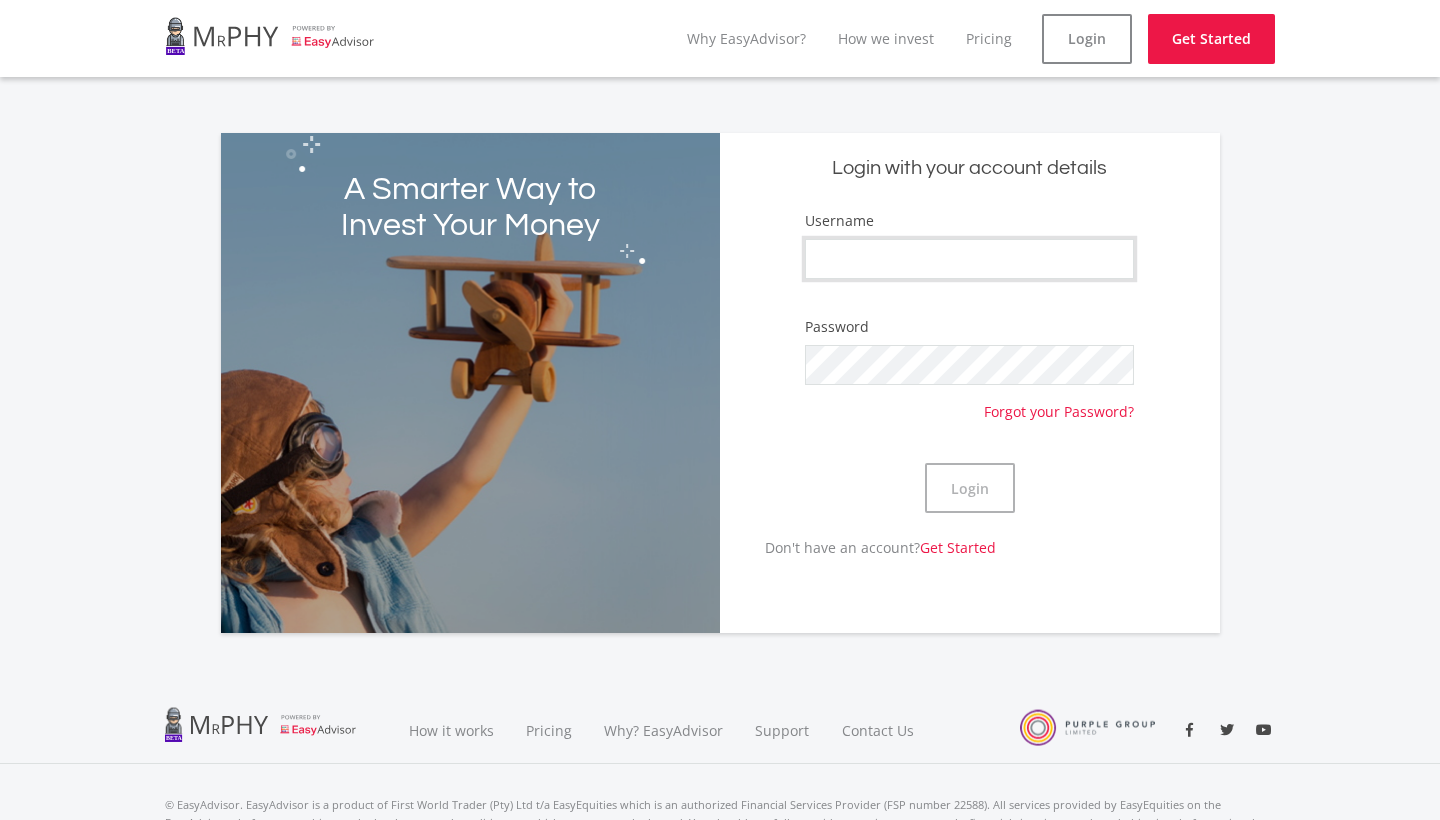 click on "Username" at bounding box center [969, 259] 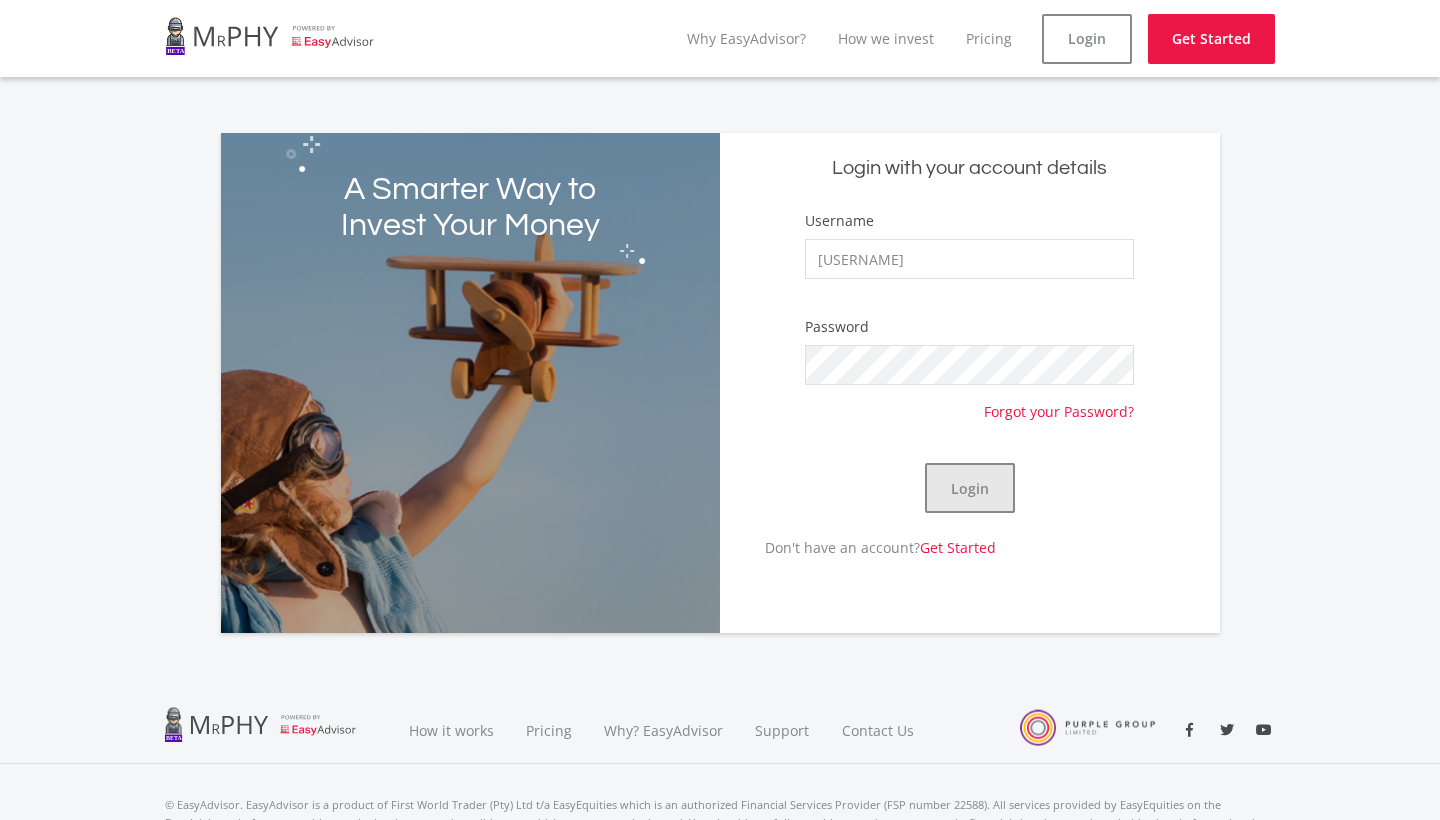 click on "Login" 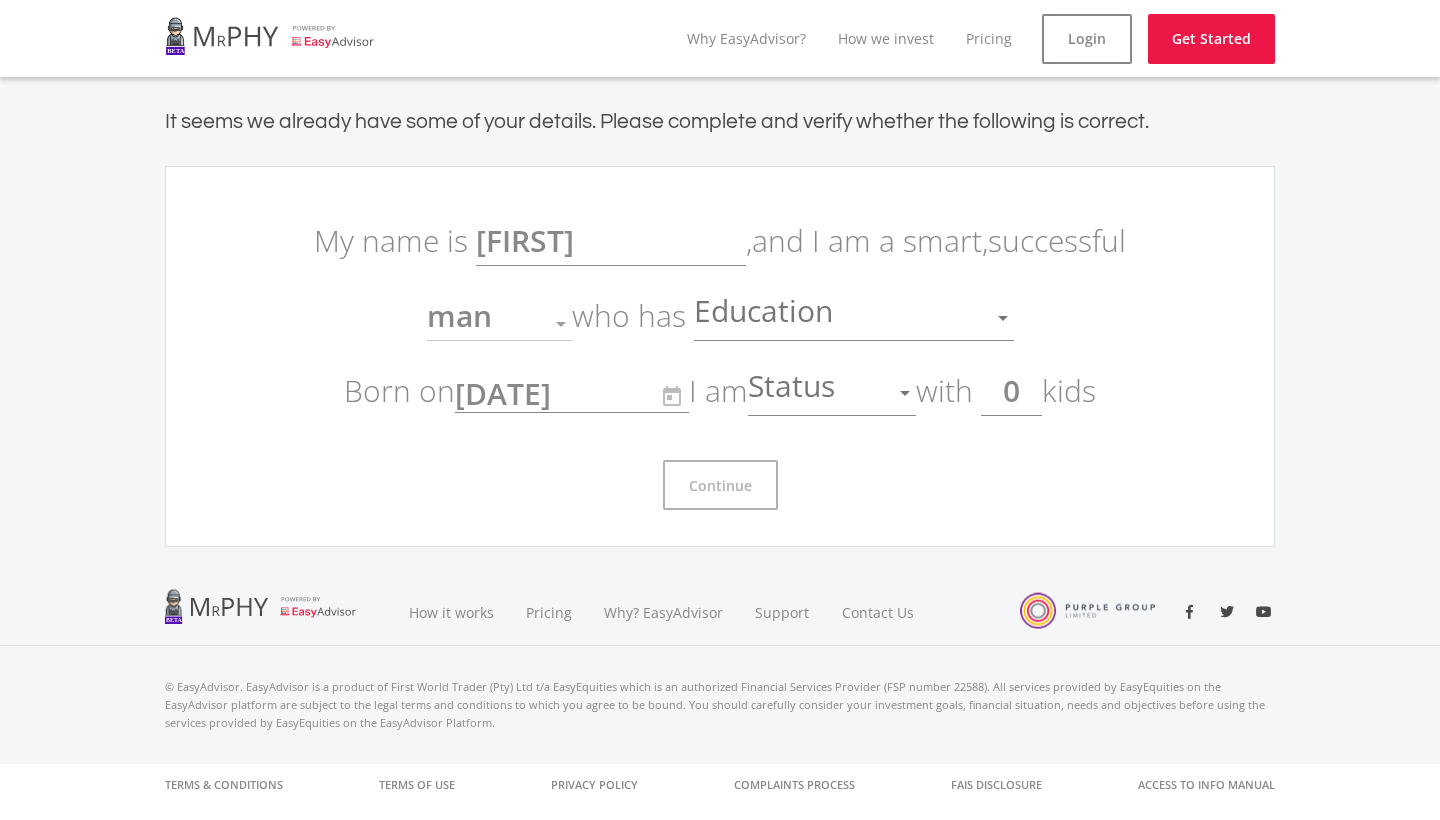 scroll, scrollTop: 0, scrollLeft: 0, axis: both 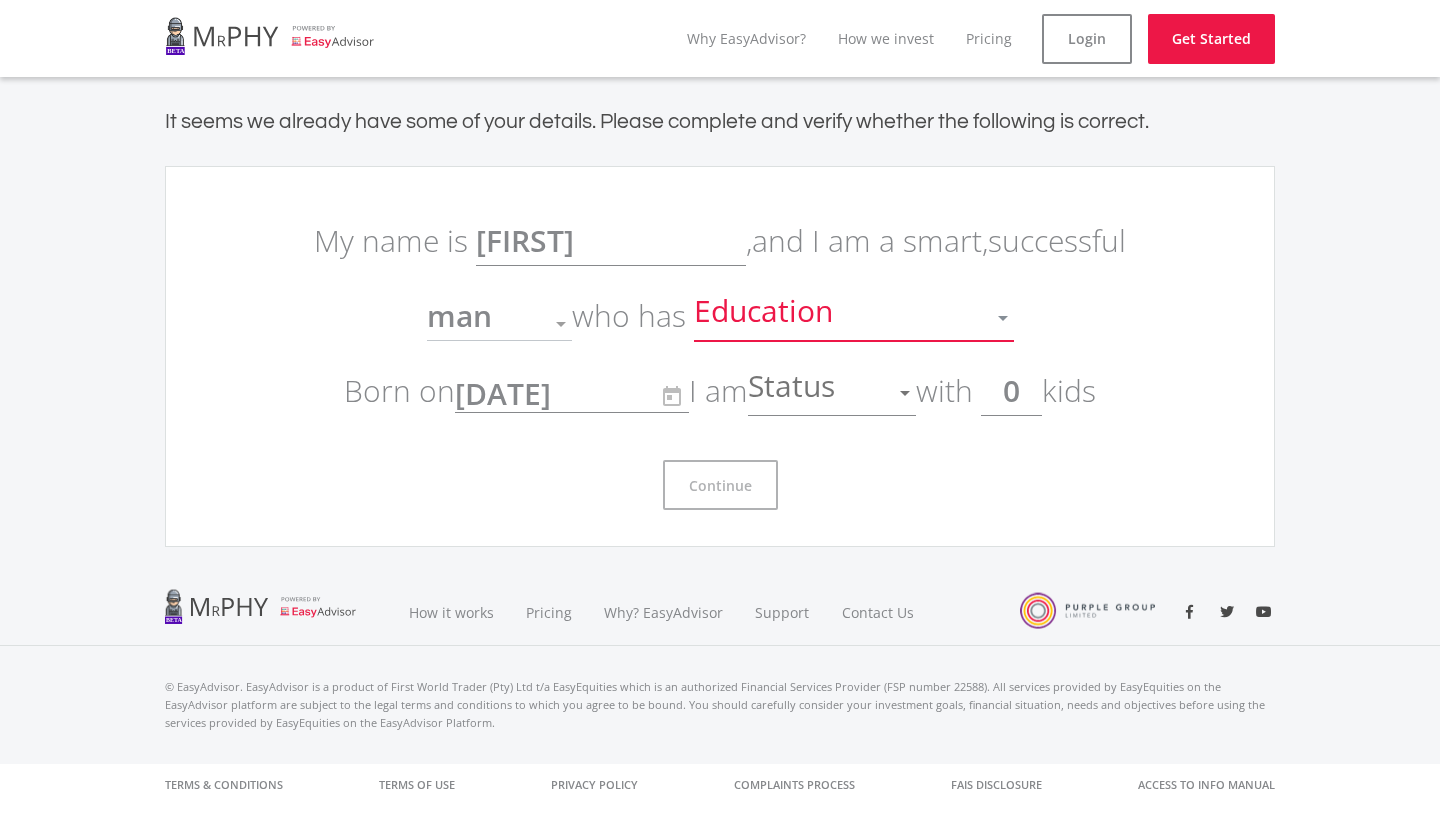 click at bounding box center [1003, 318] 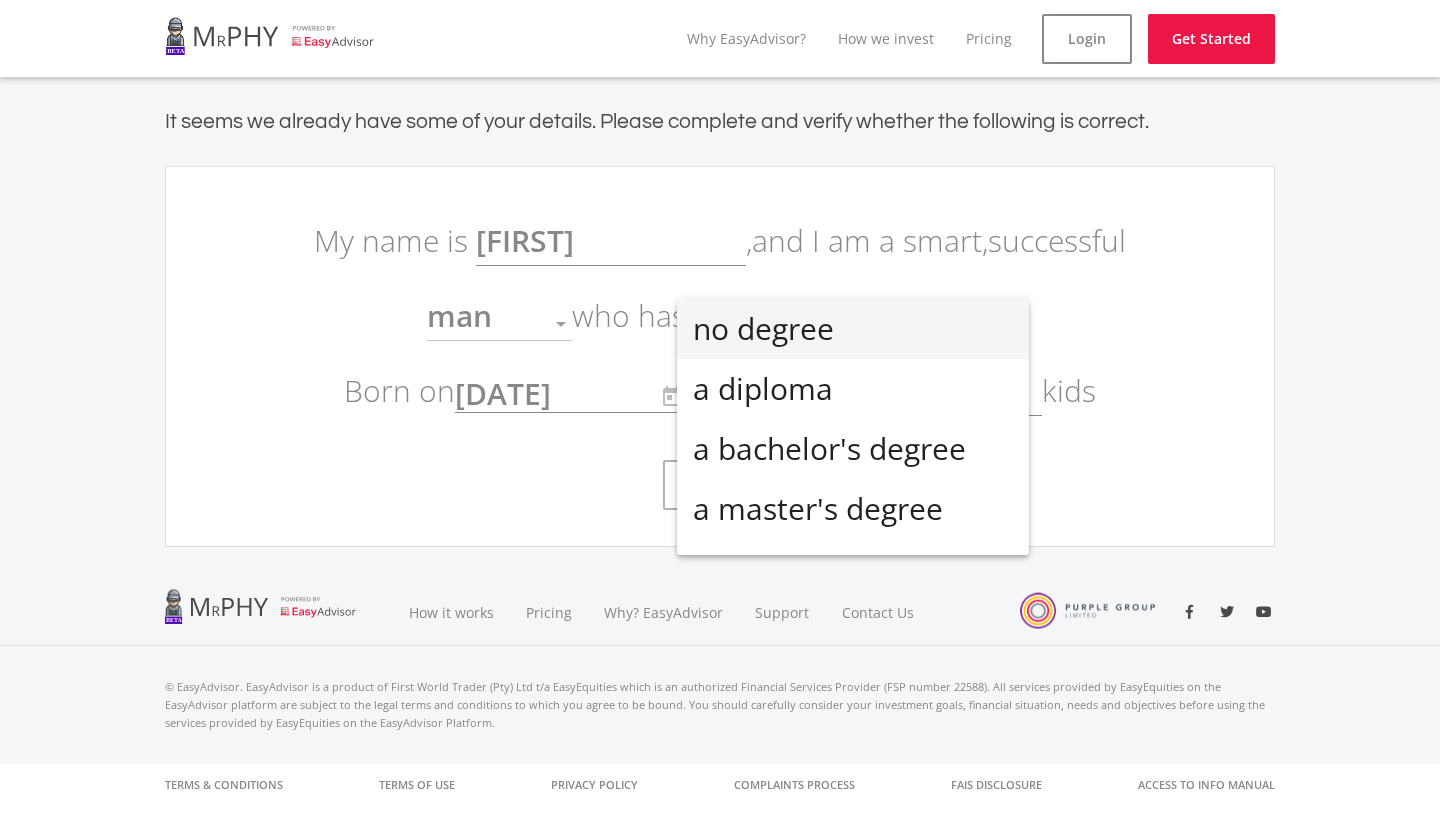 click at bounding box center (720, 410) 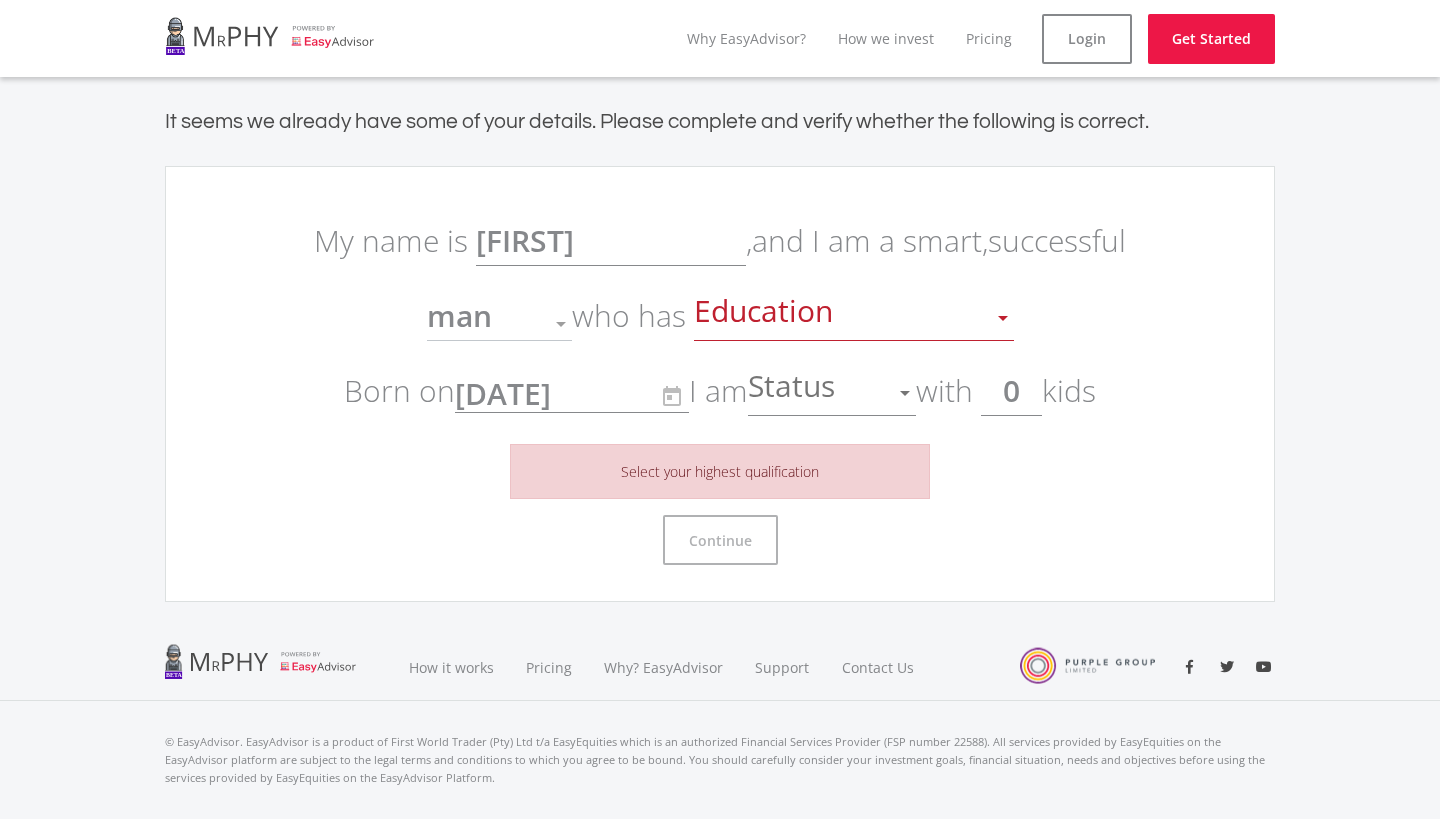 click at bounding box center (561, 324) 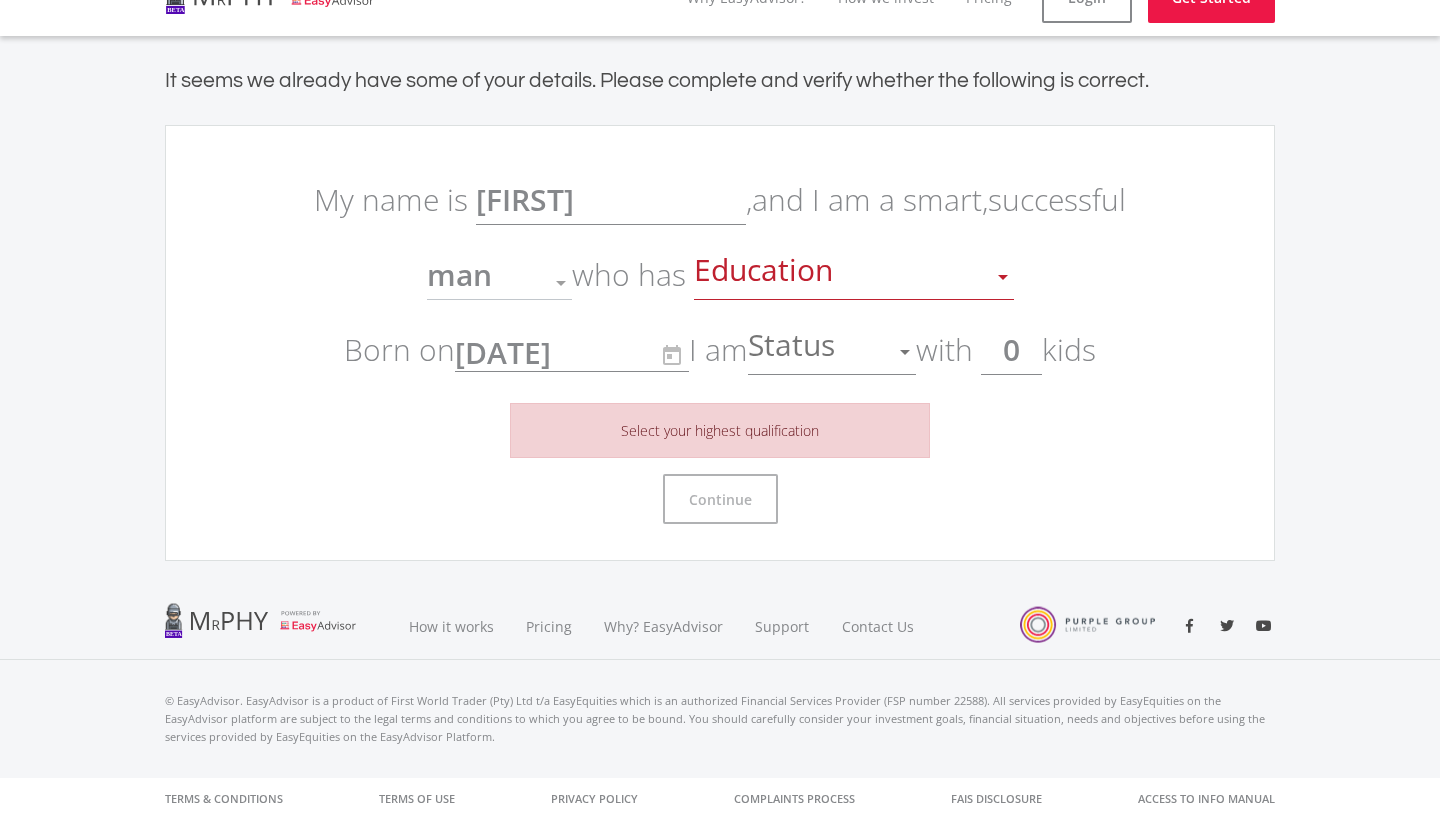 scroll, scrollTop: 41, scrollLeft: 0, axis: vertical 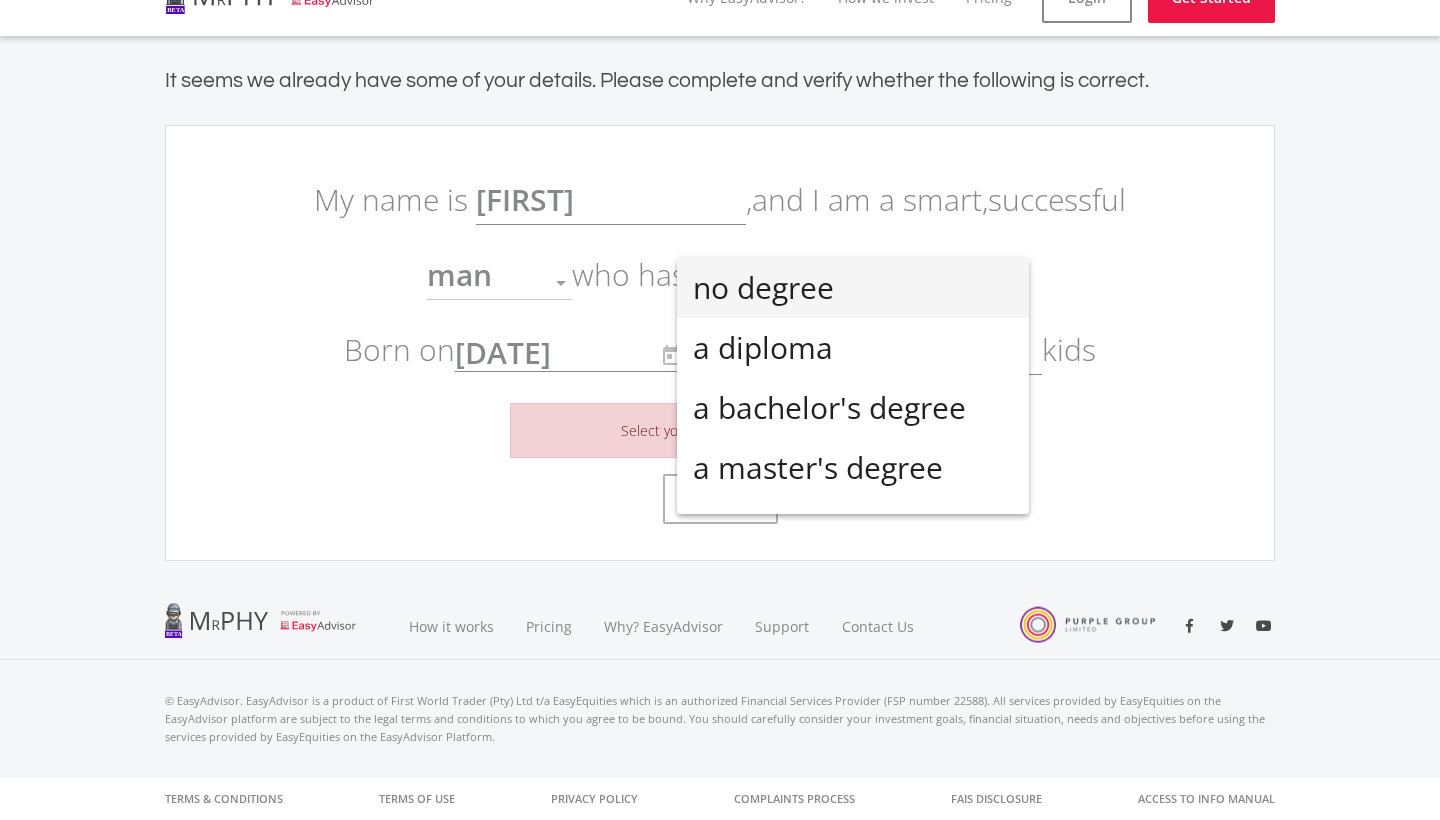 click at bounding box center [720, 410] 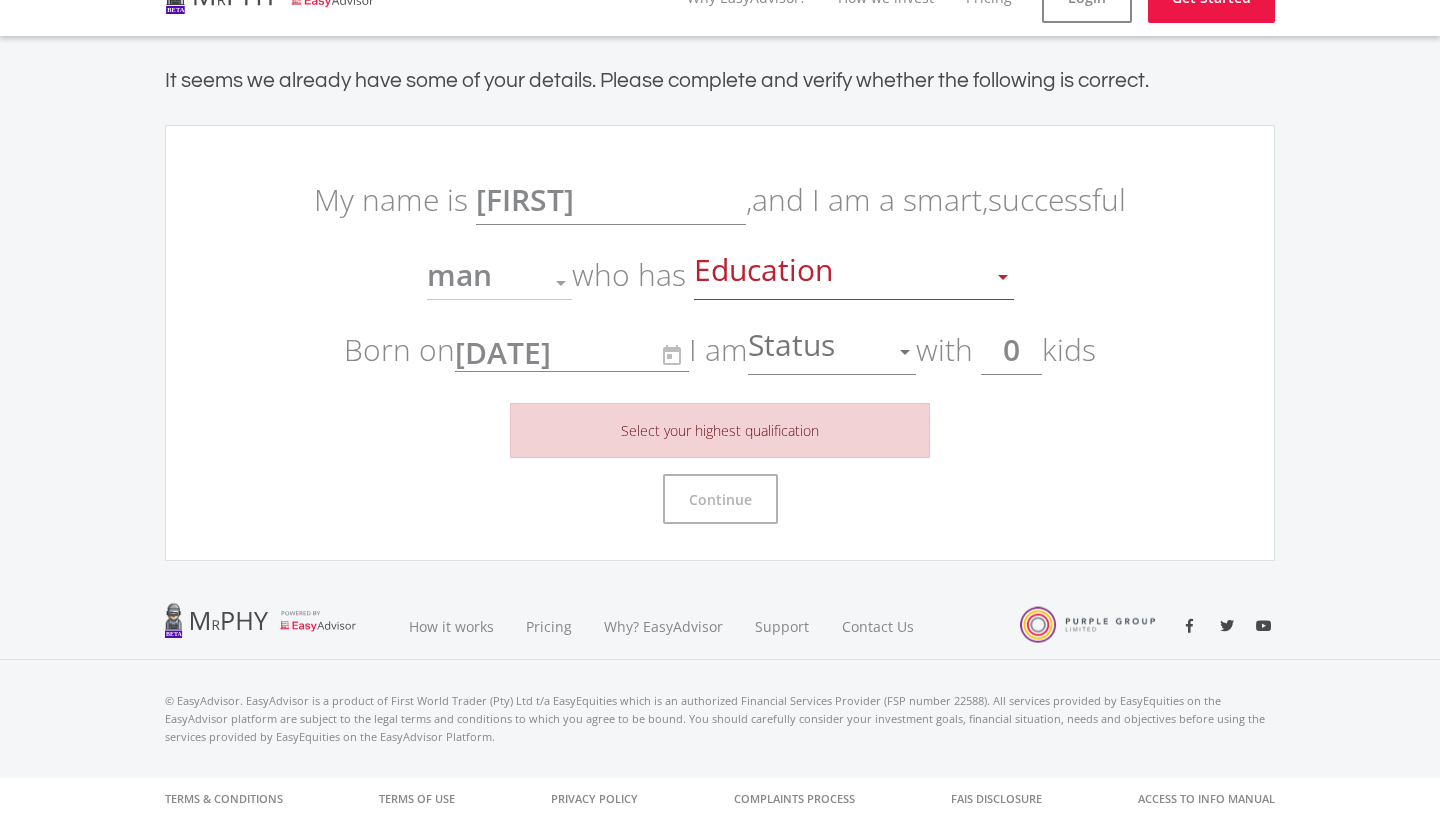 click at bounding box center [1003, 277] 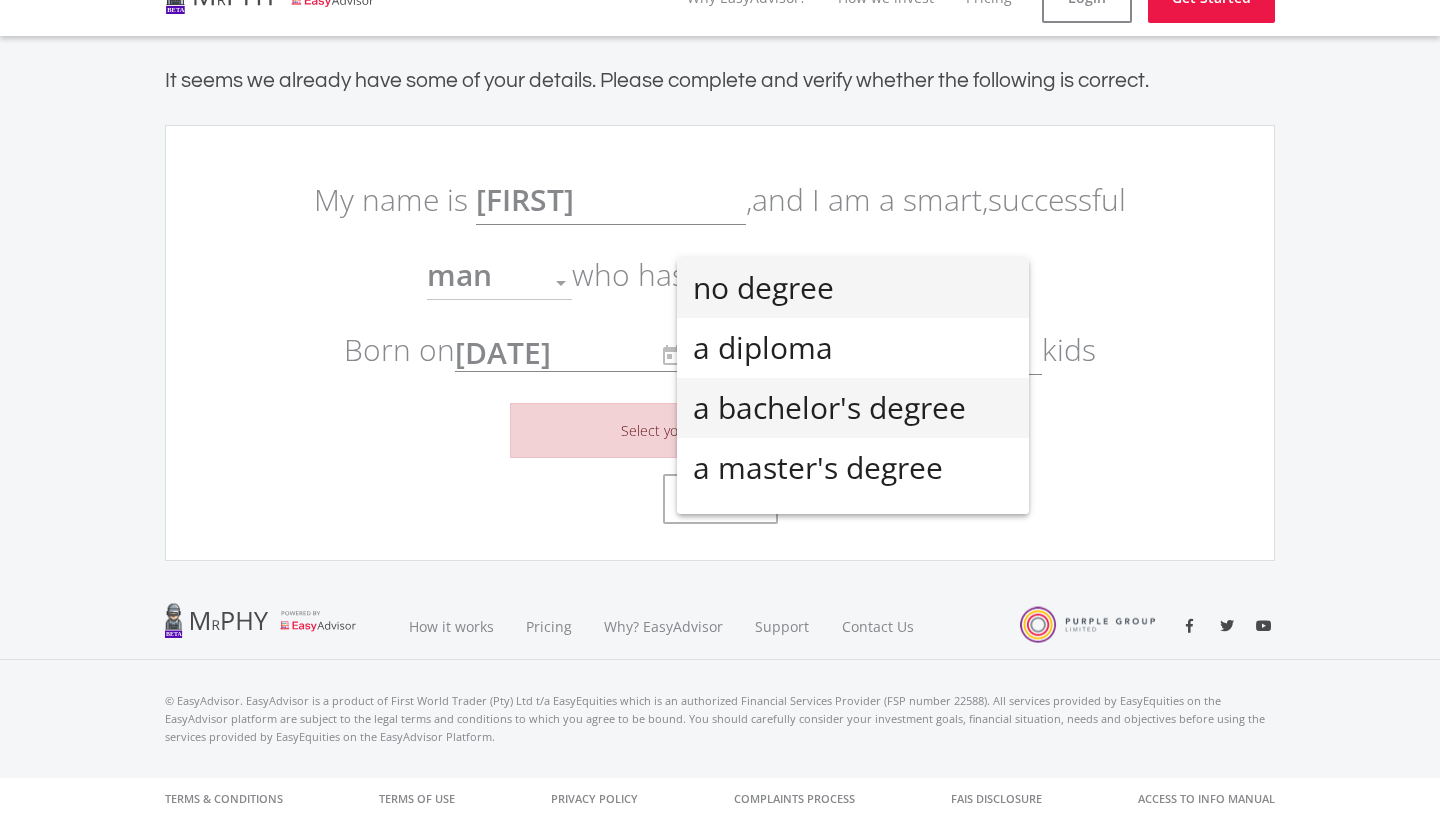 click on "a bachelor's degree" at bounding box center [853, 408] 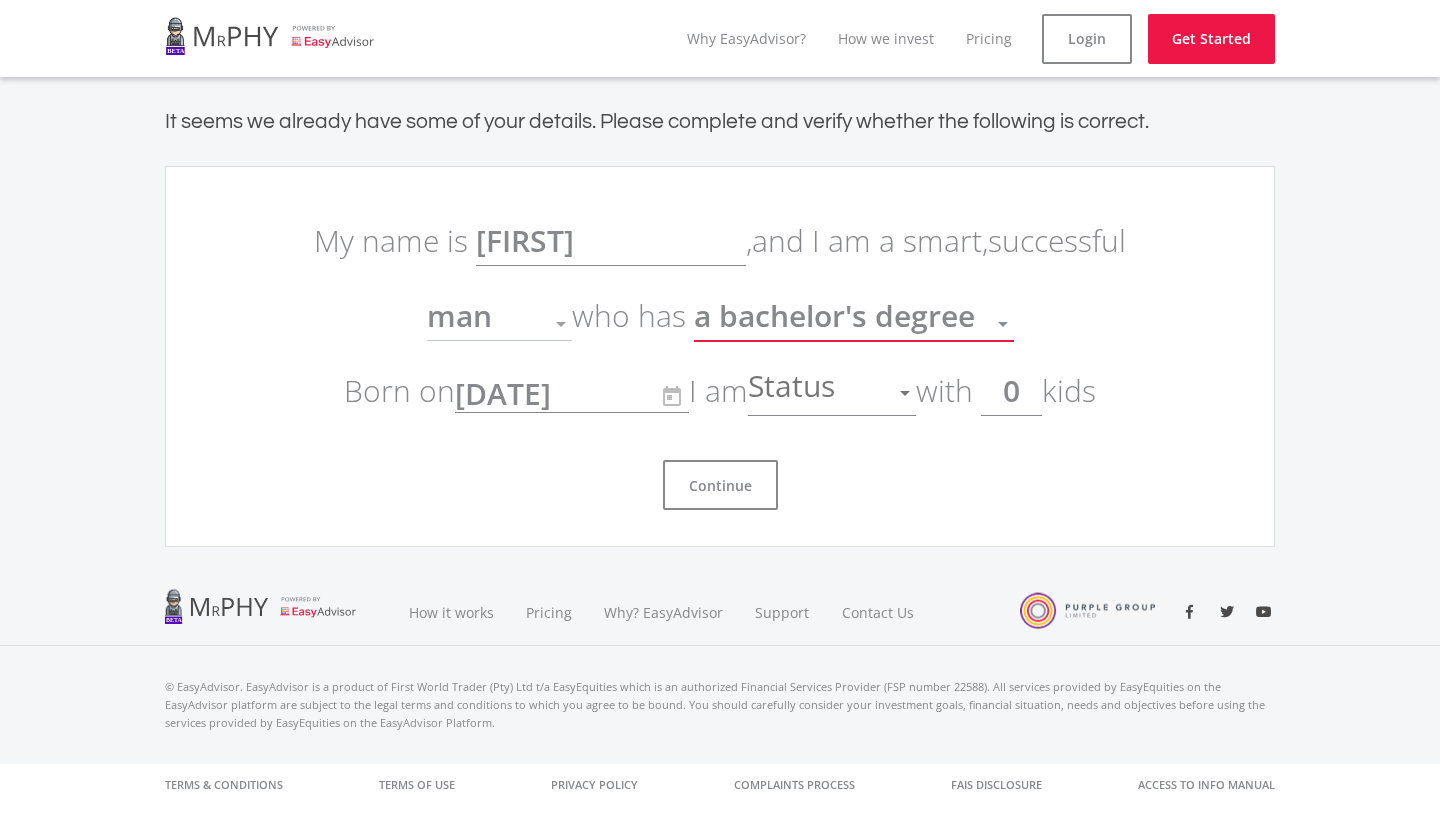 scroll, scrollTop: 0, scrollLeft: 0, axis: both 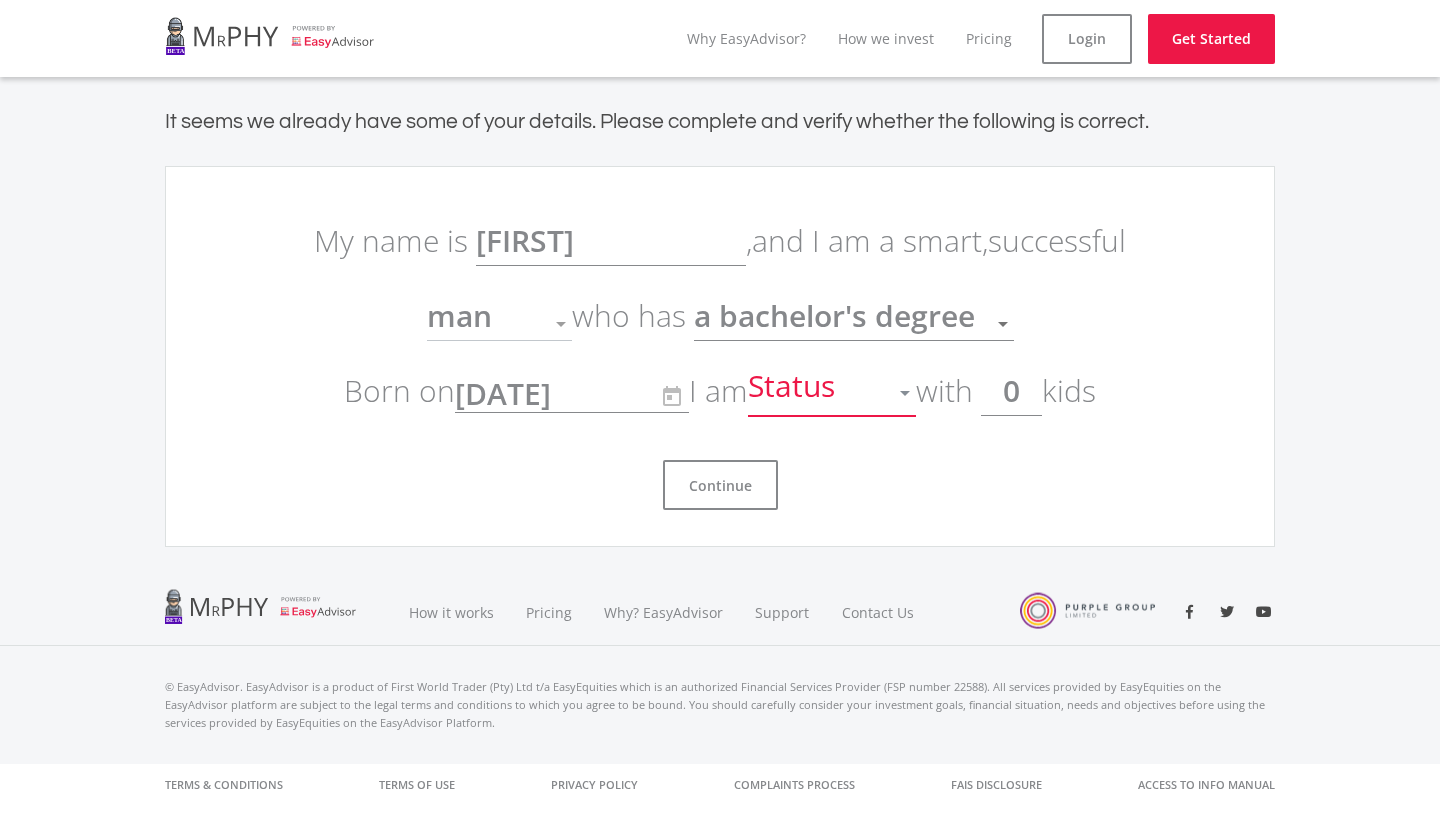click on "Status" at bounding box center (817, 393) 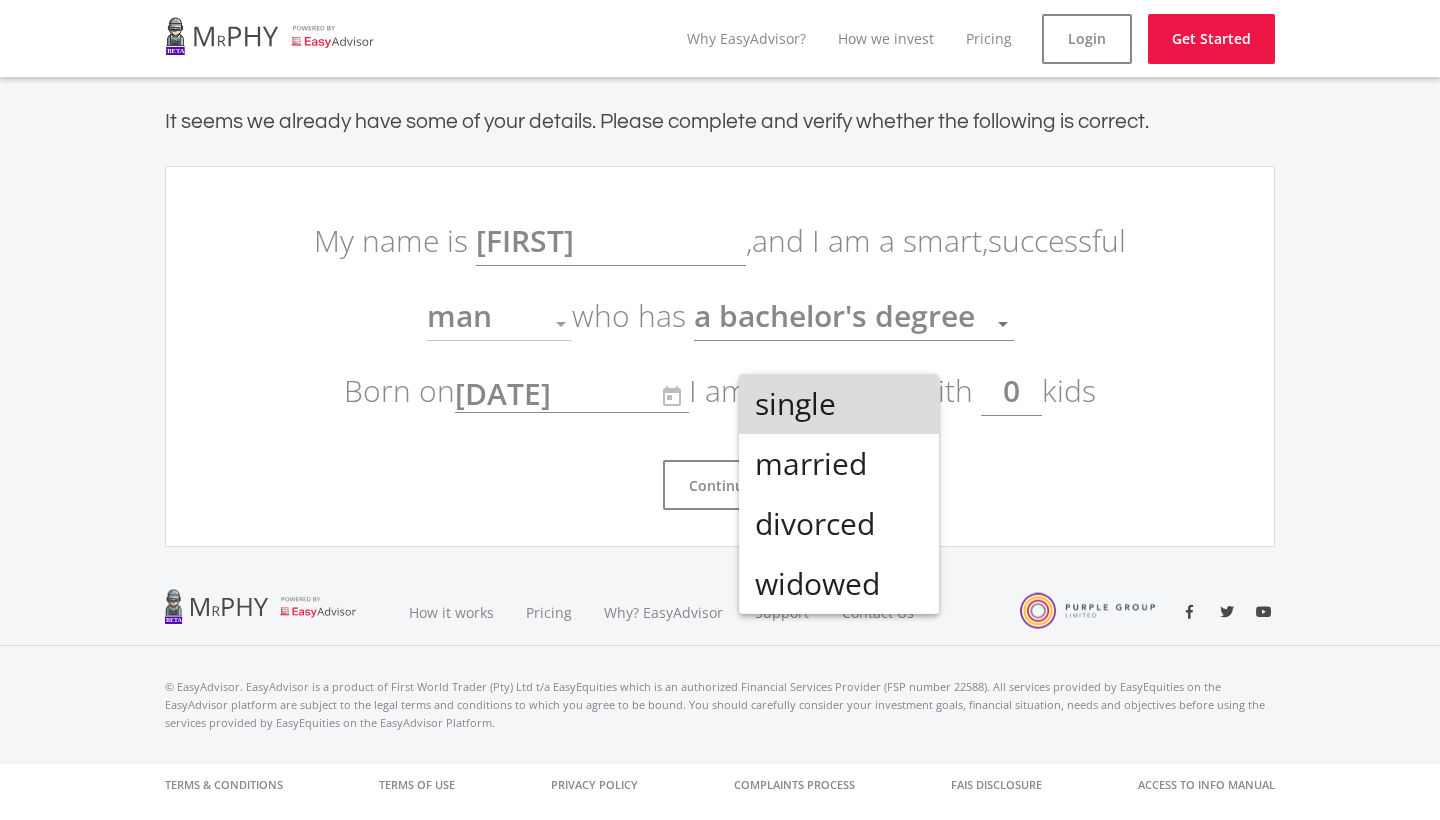click on "single" at bounding box center [839, 404] 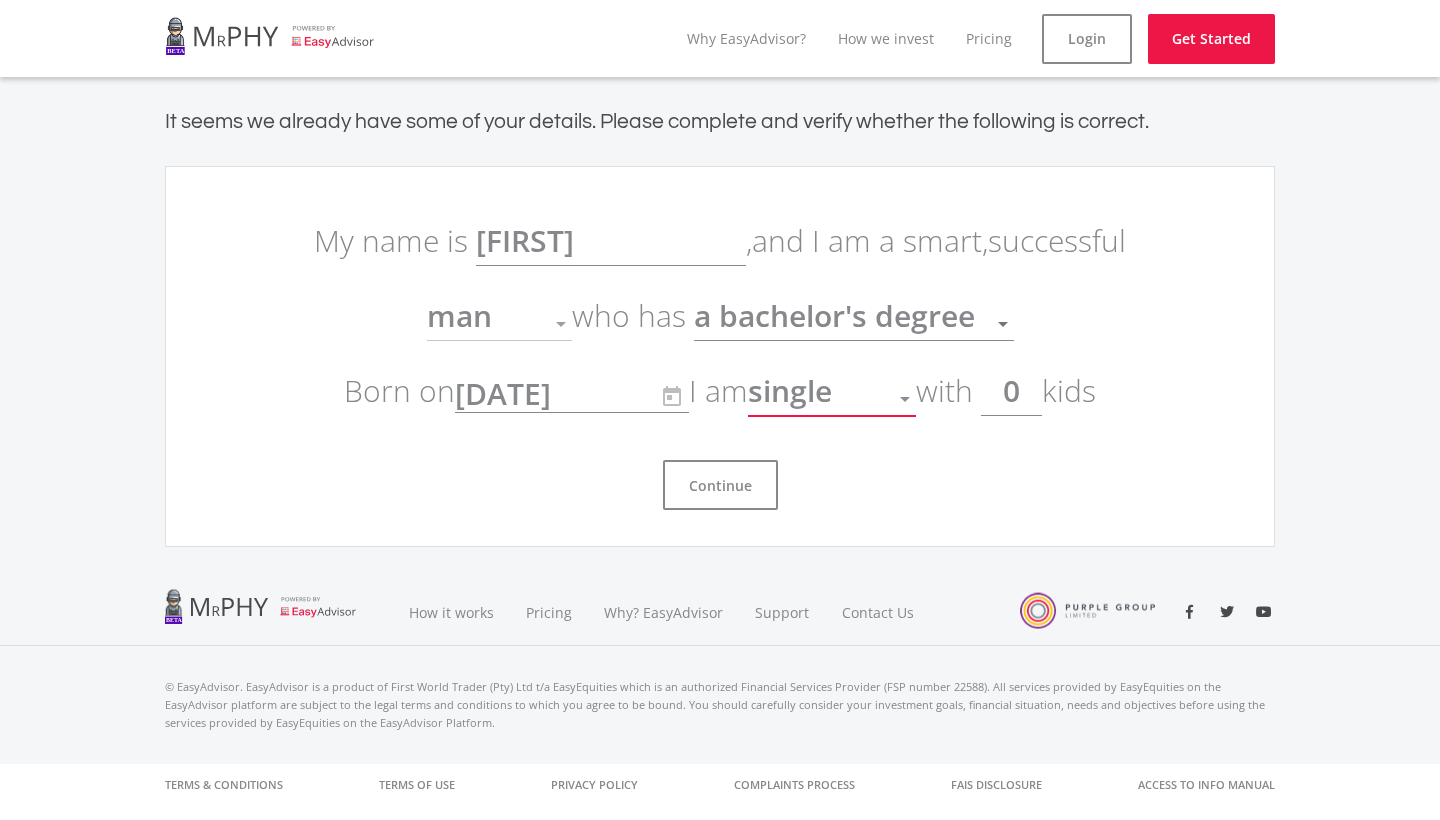 click at bounding box center (561, 324) 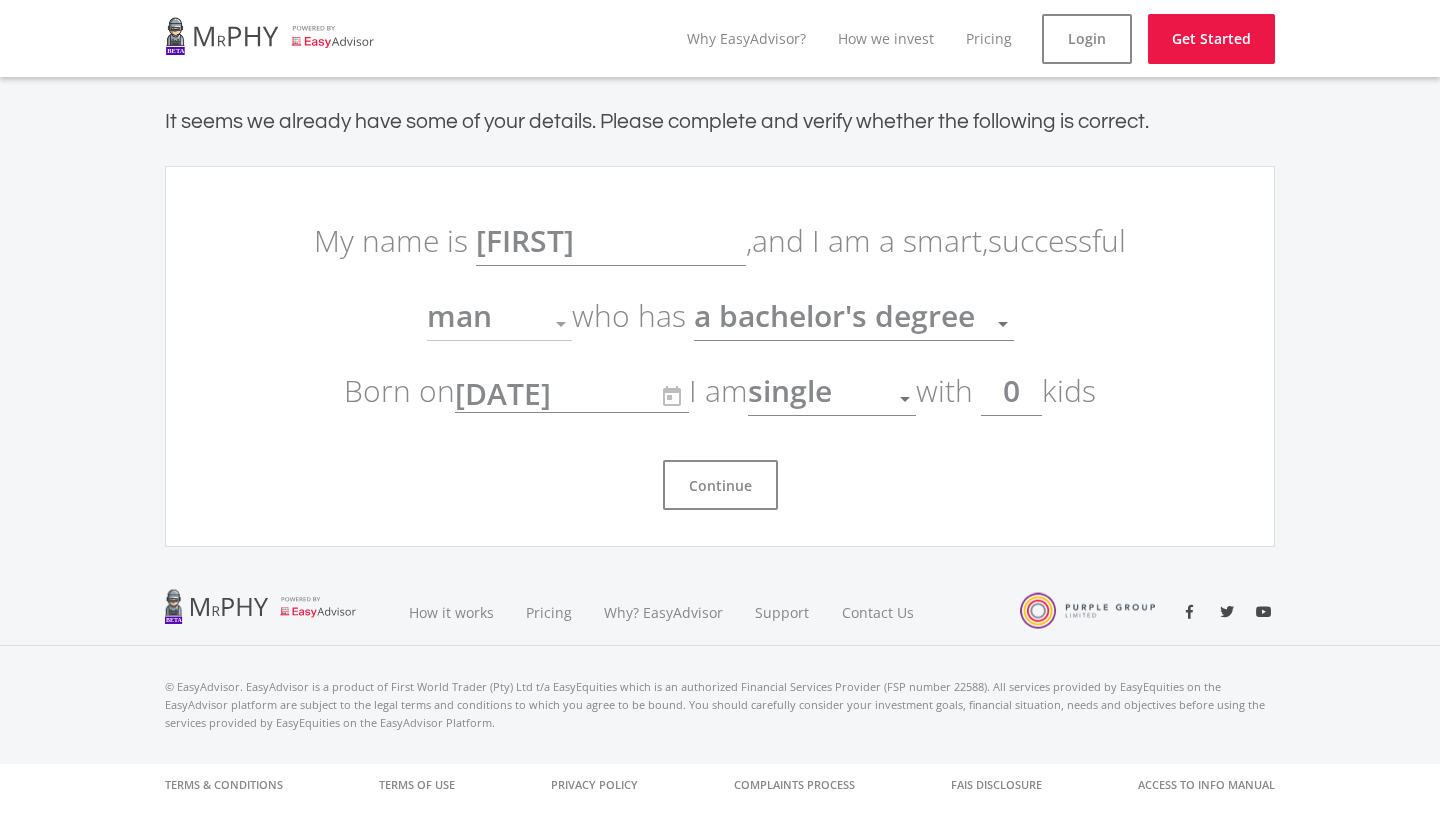 click on "man" at bounding box center [484, 324] 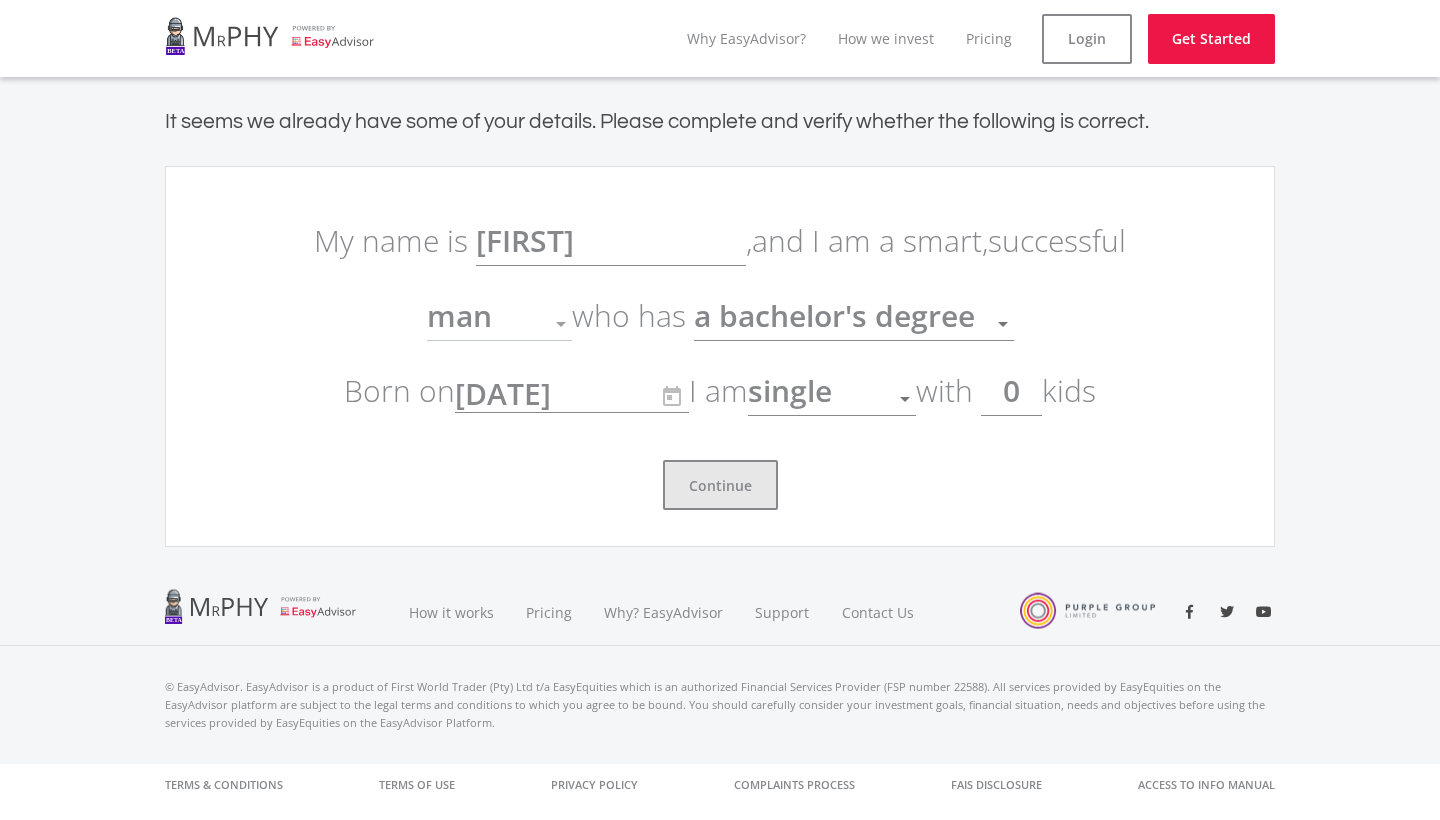click on "Continue" 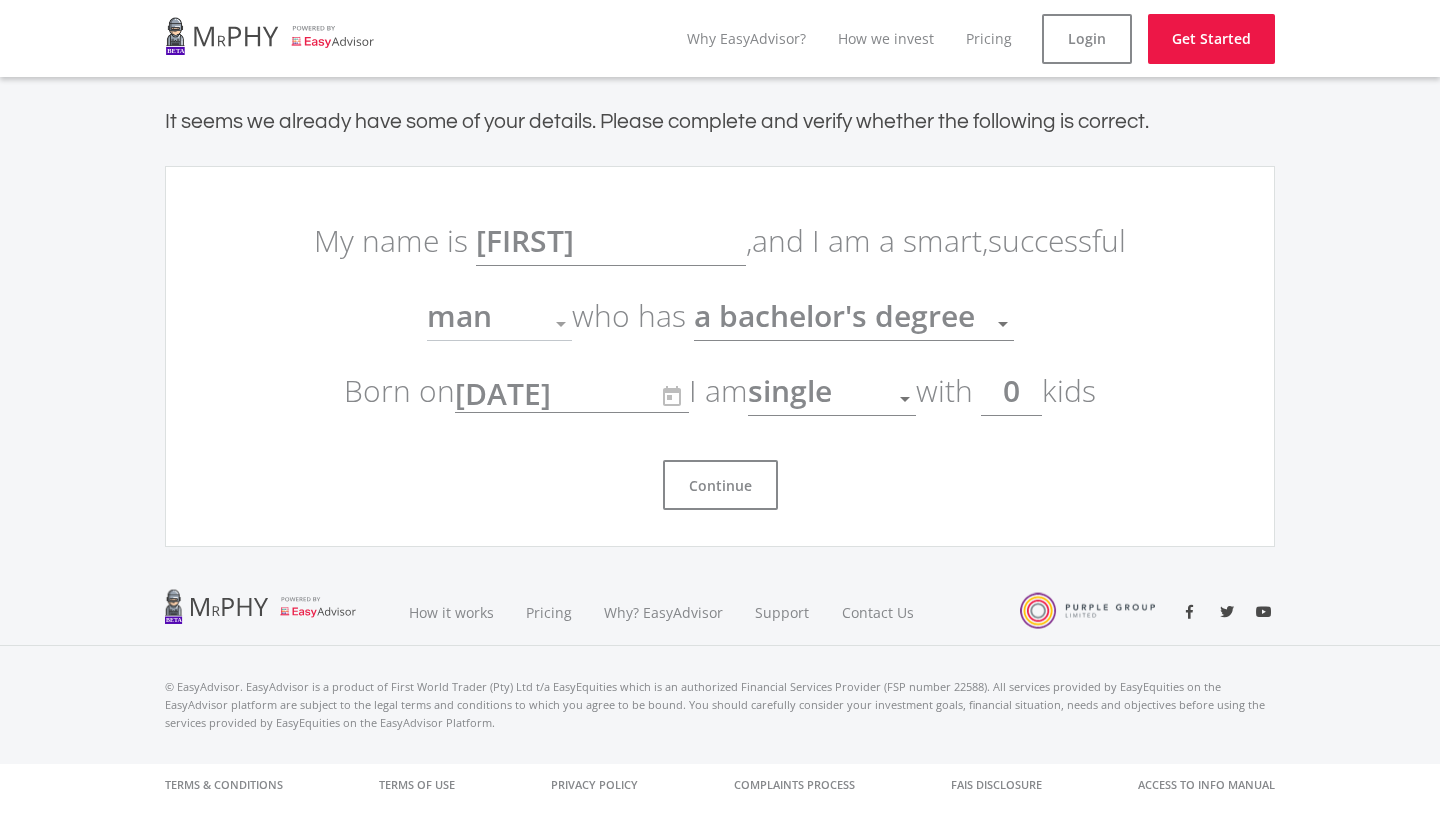 scroll, scrollTop: 0, scrollLeft: 0, axis: both 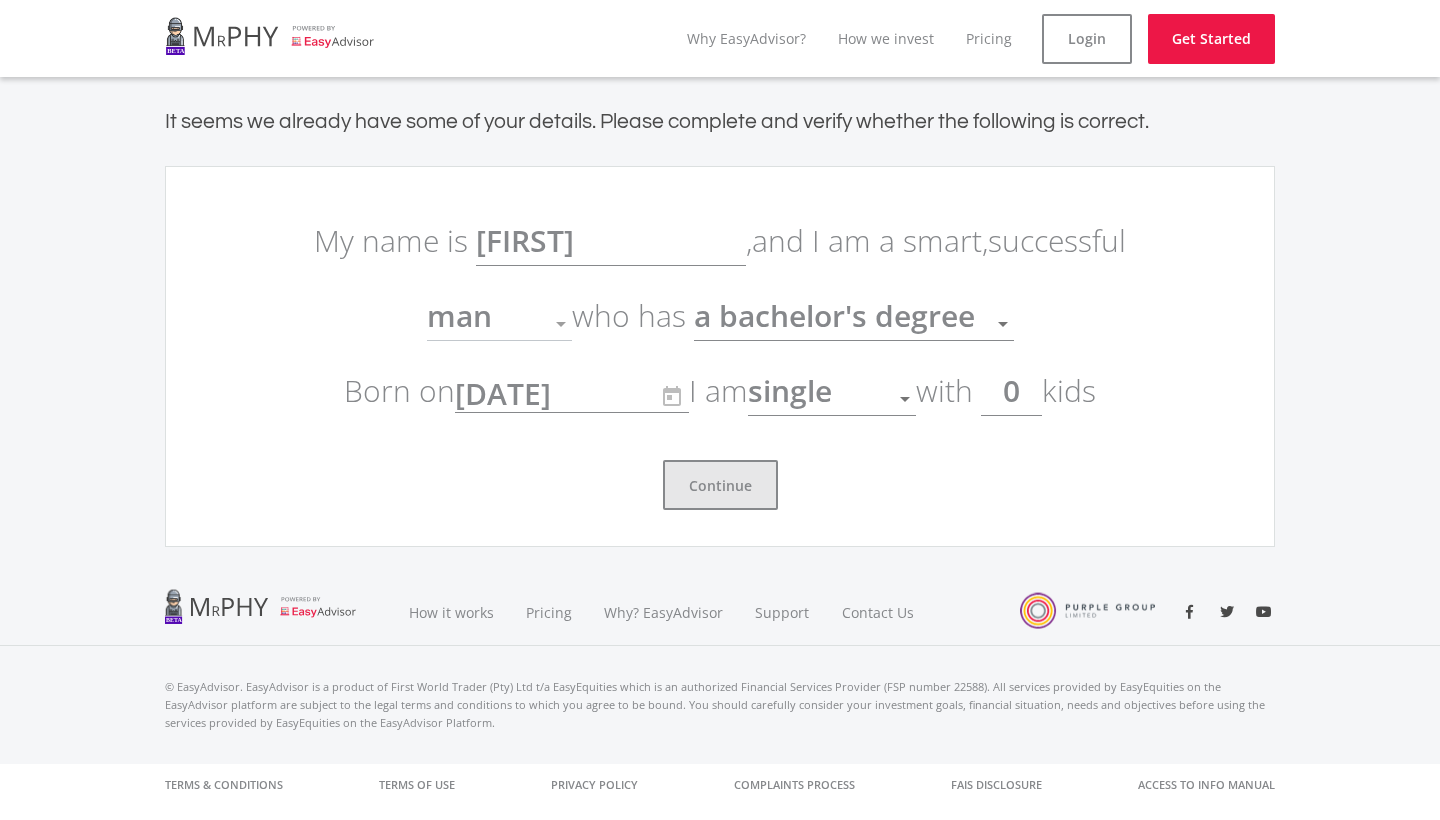 click on "Continue" 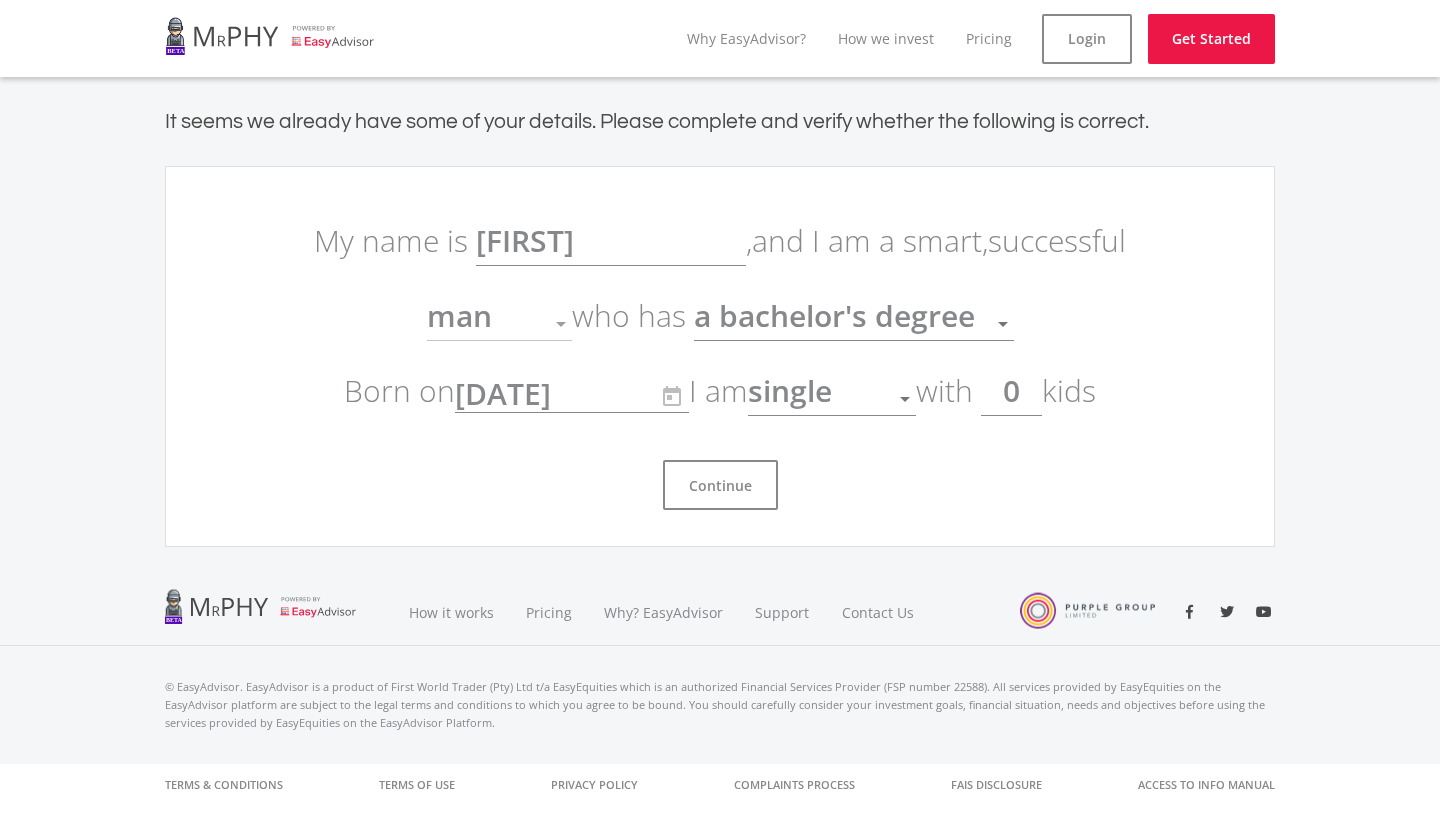 scroll, scrollTop: 0, scrollLeft: 0, axis: both 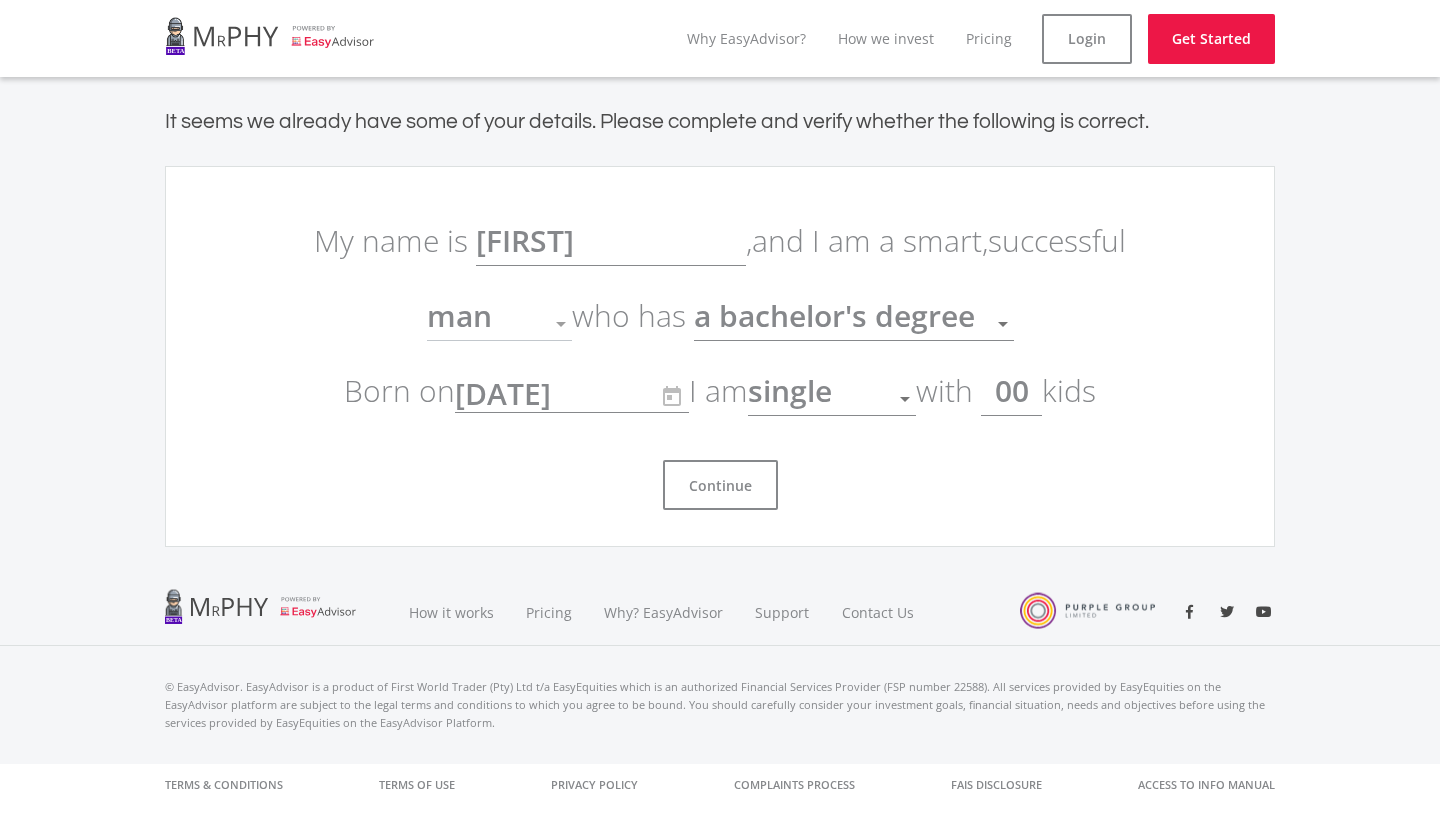 click on "00" 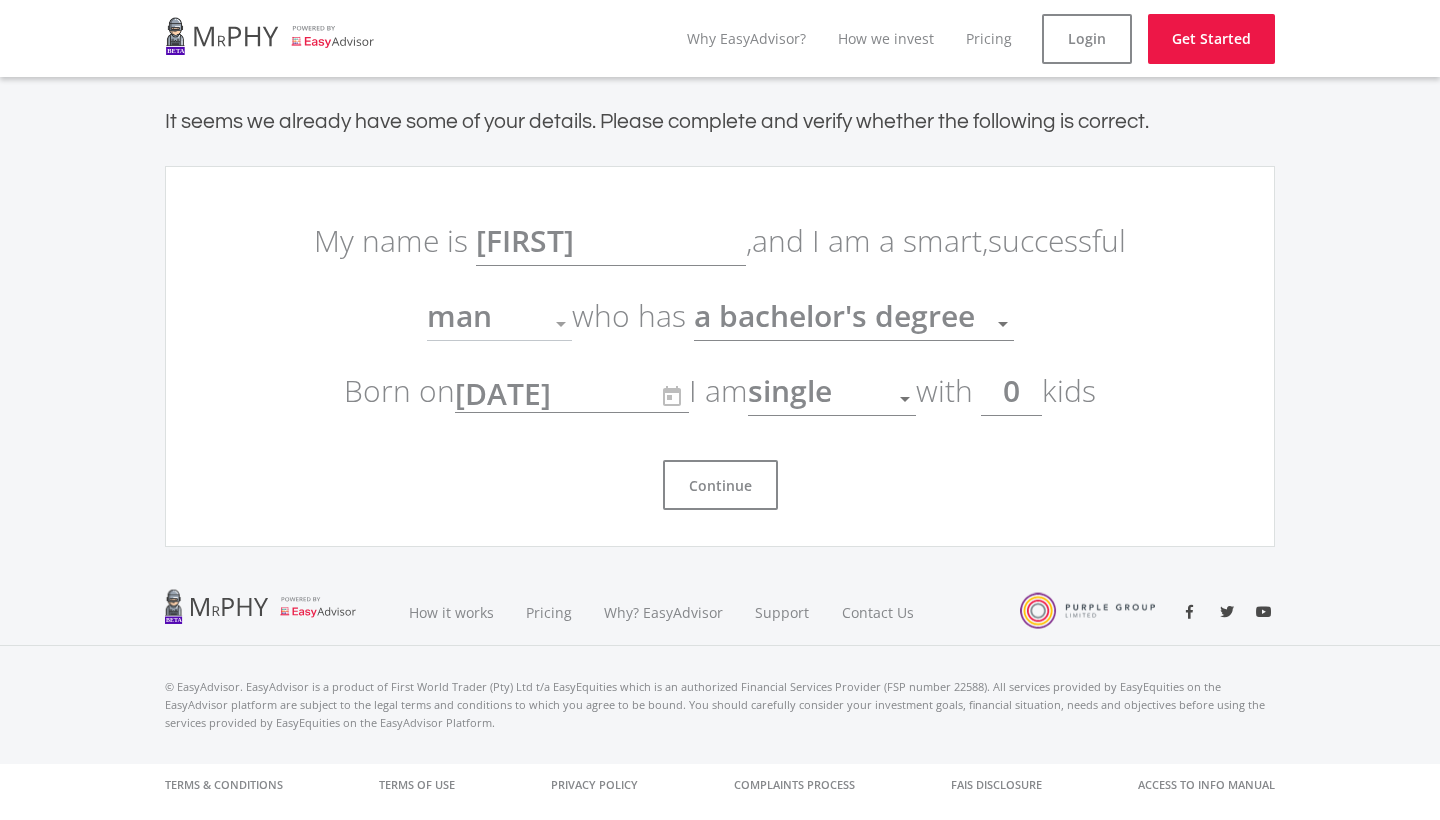 click on "My name is
[FIRST] ,
and I am a smart,
successful
man
Gender
Born on
[DATE]" 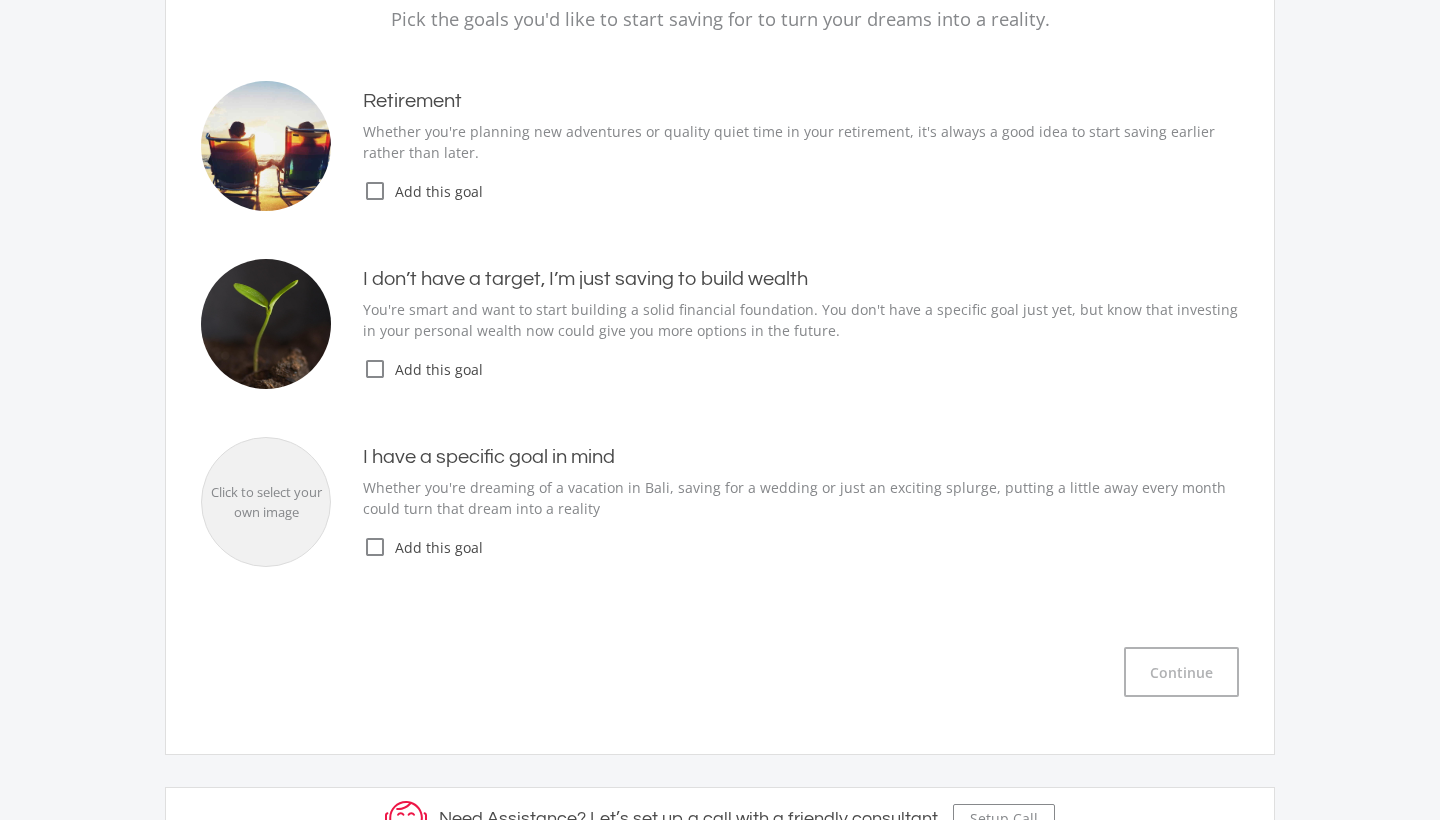 scroll, scrollTop: 266, scrollLeft: 0, axis: vertical 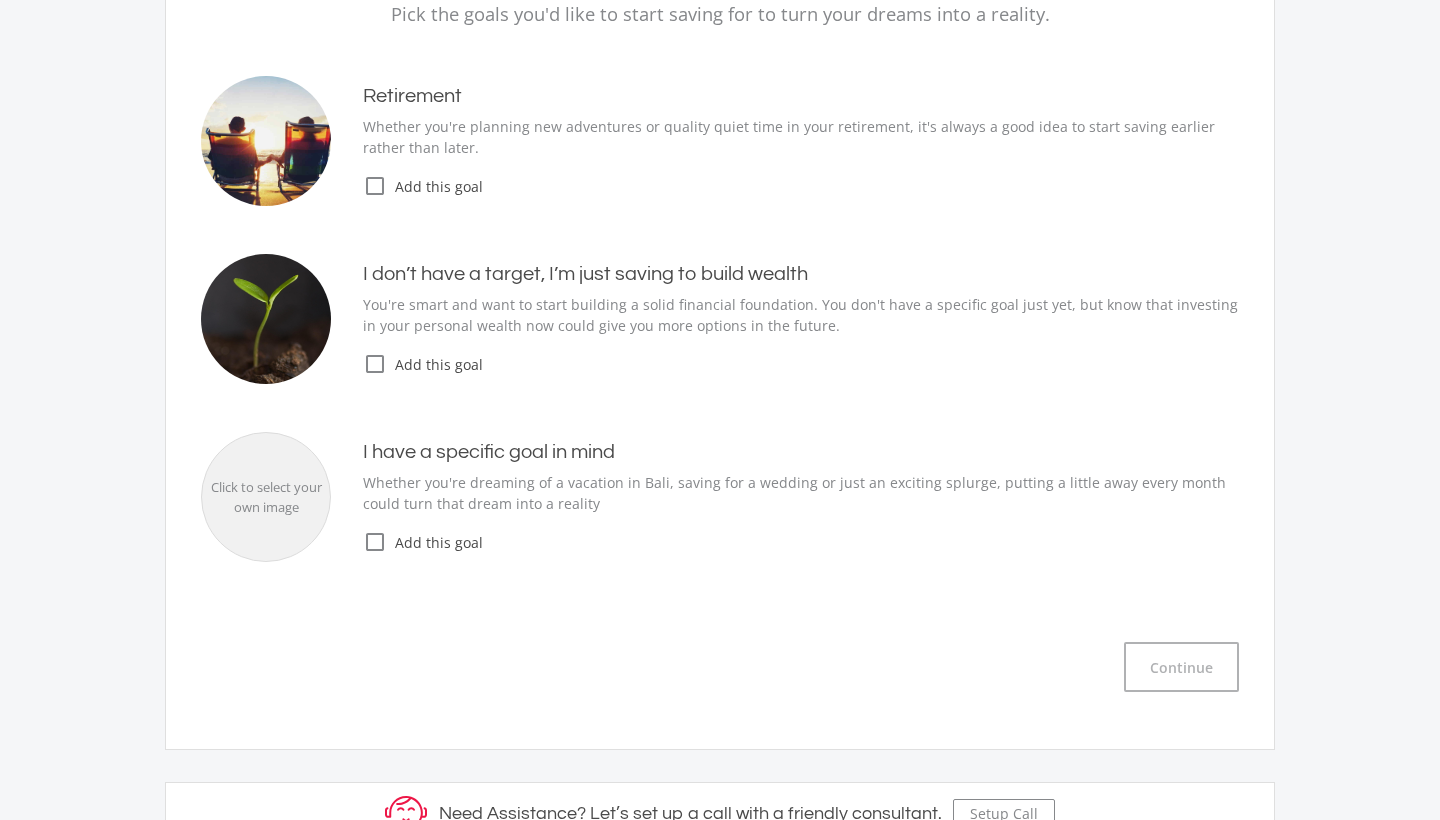 click on "check_box_outline_blank" 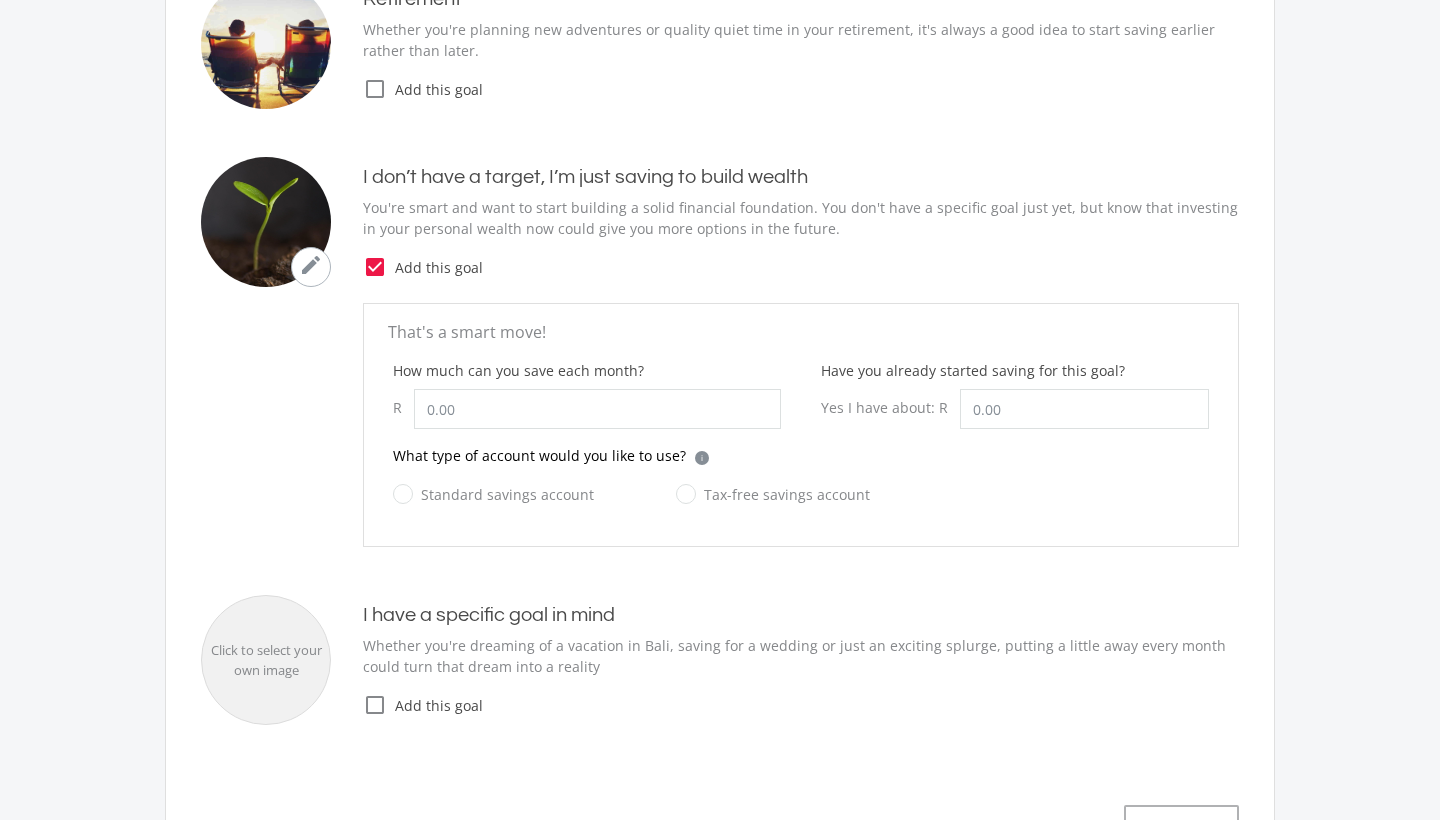 scroll, scrollTop: 357, scrollLeft: 0, axis: vertical 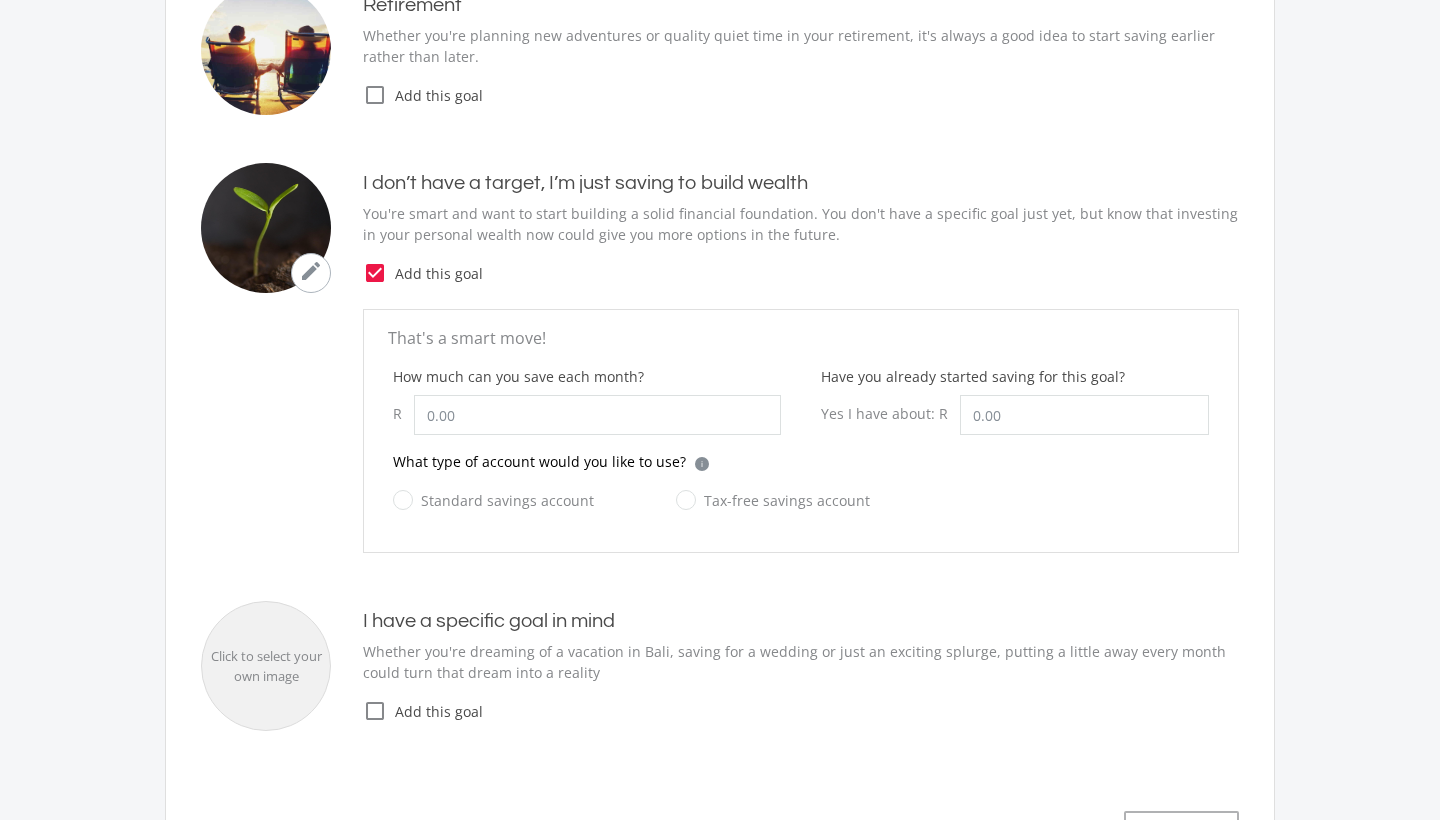 click on "check_box" 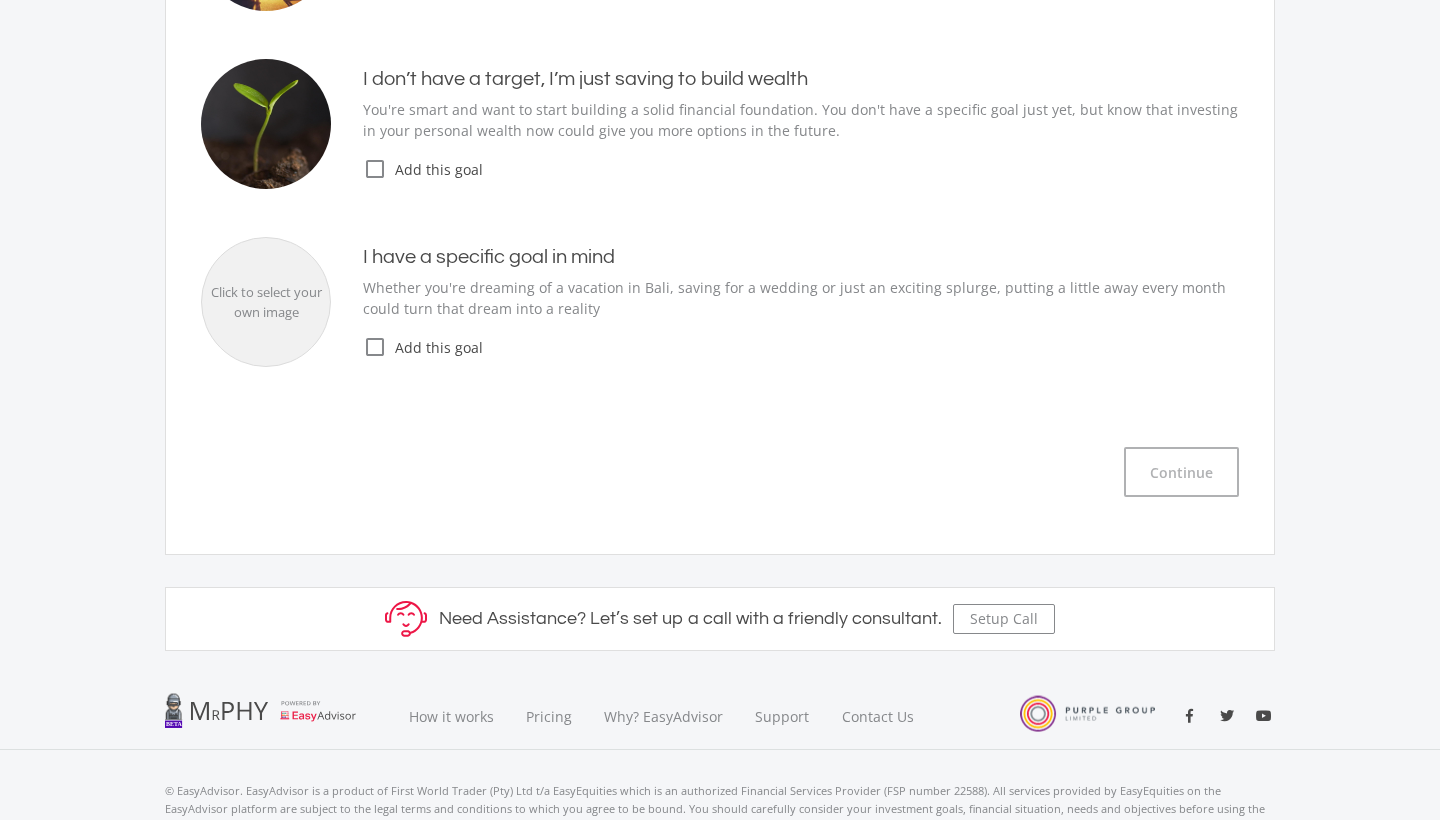 scroll, scrollTop: 482, scrollLeft: 0, axis: vertical 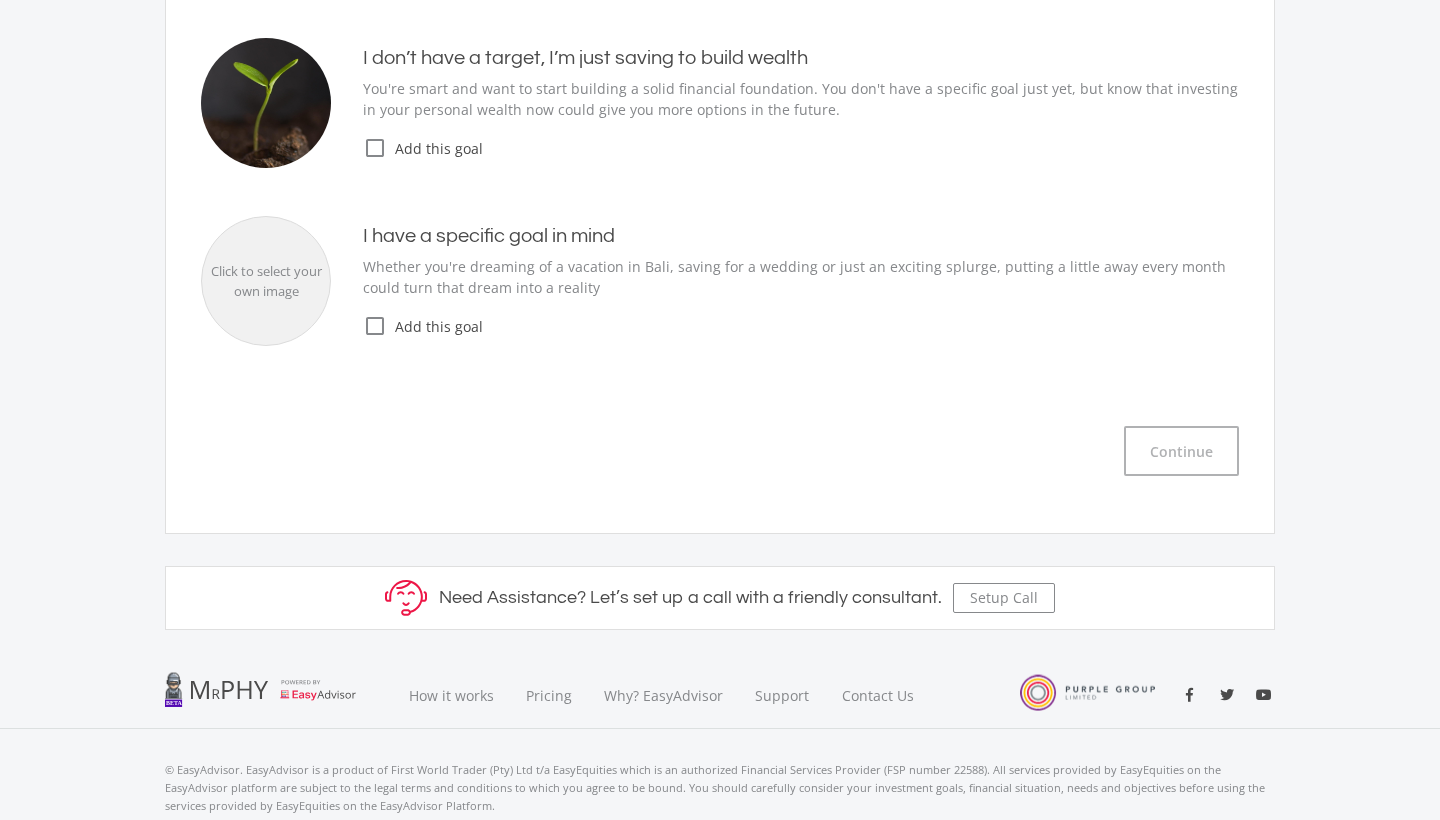 click on "Add this goal" 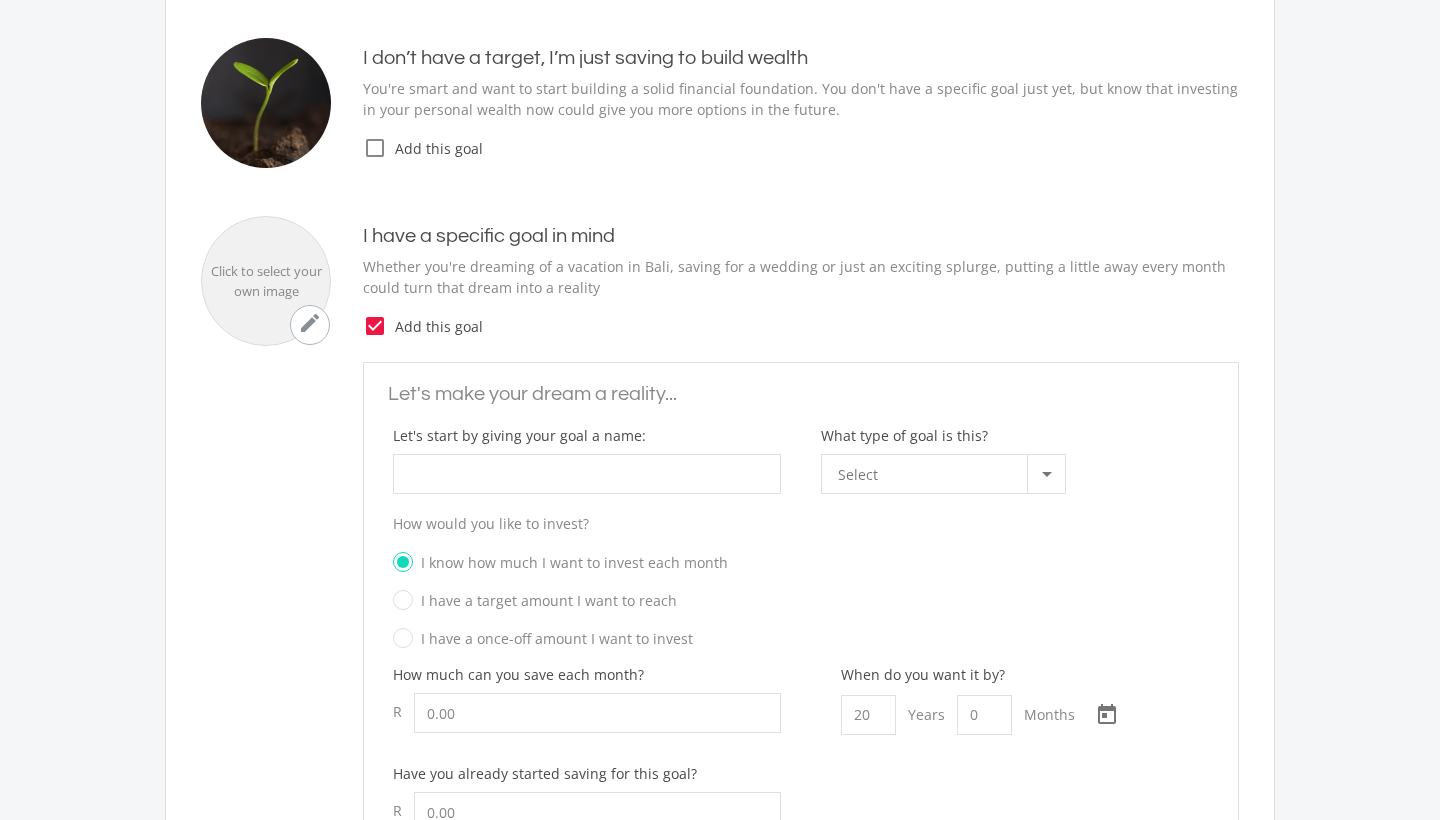 click on "check_box" 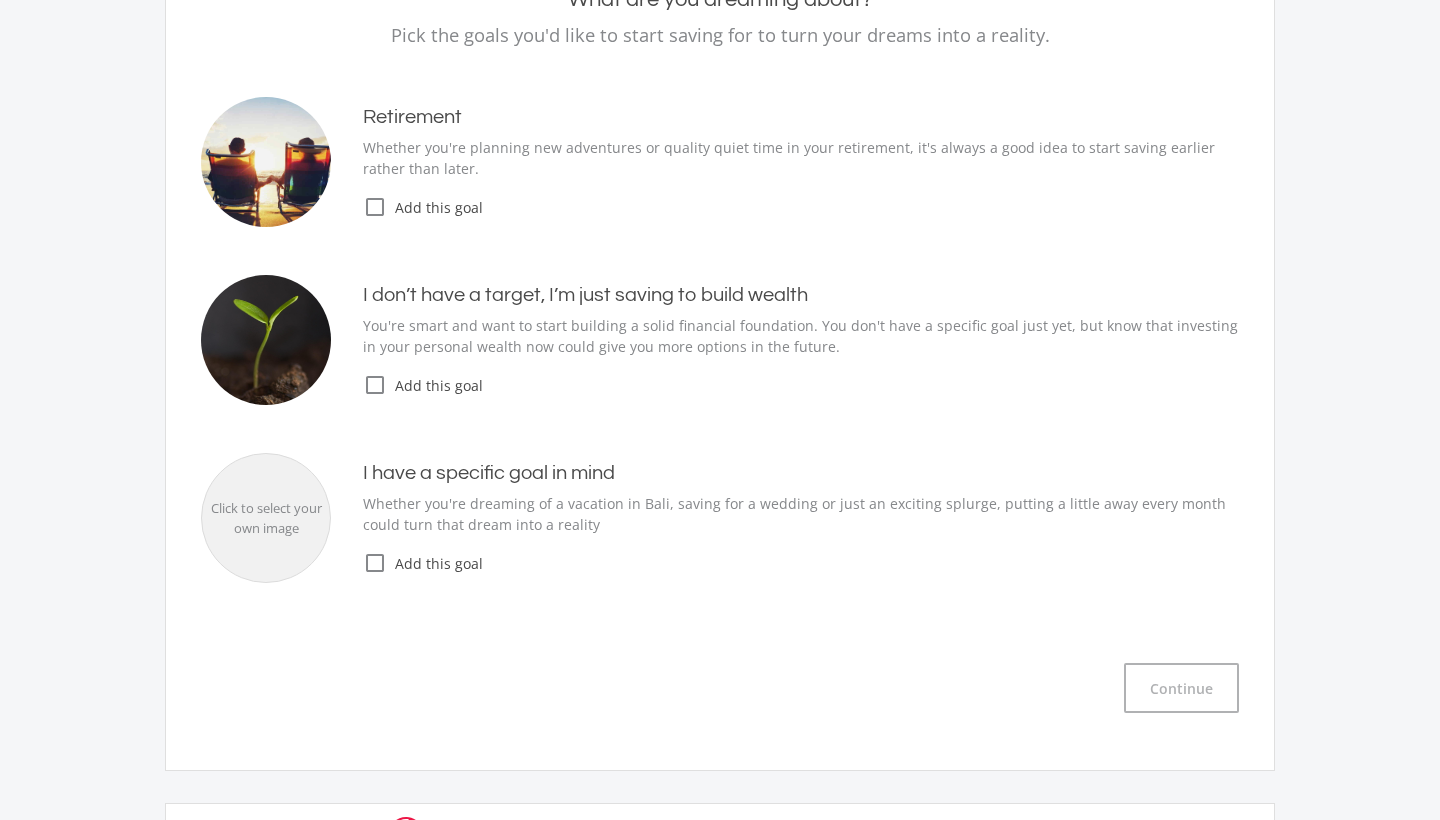 scroll, scrollTop: 223, scrollLeft: 0, axis: vertical 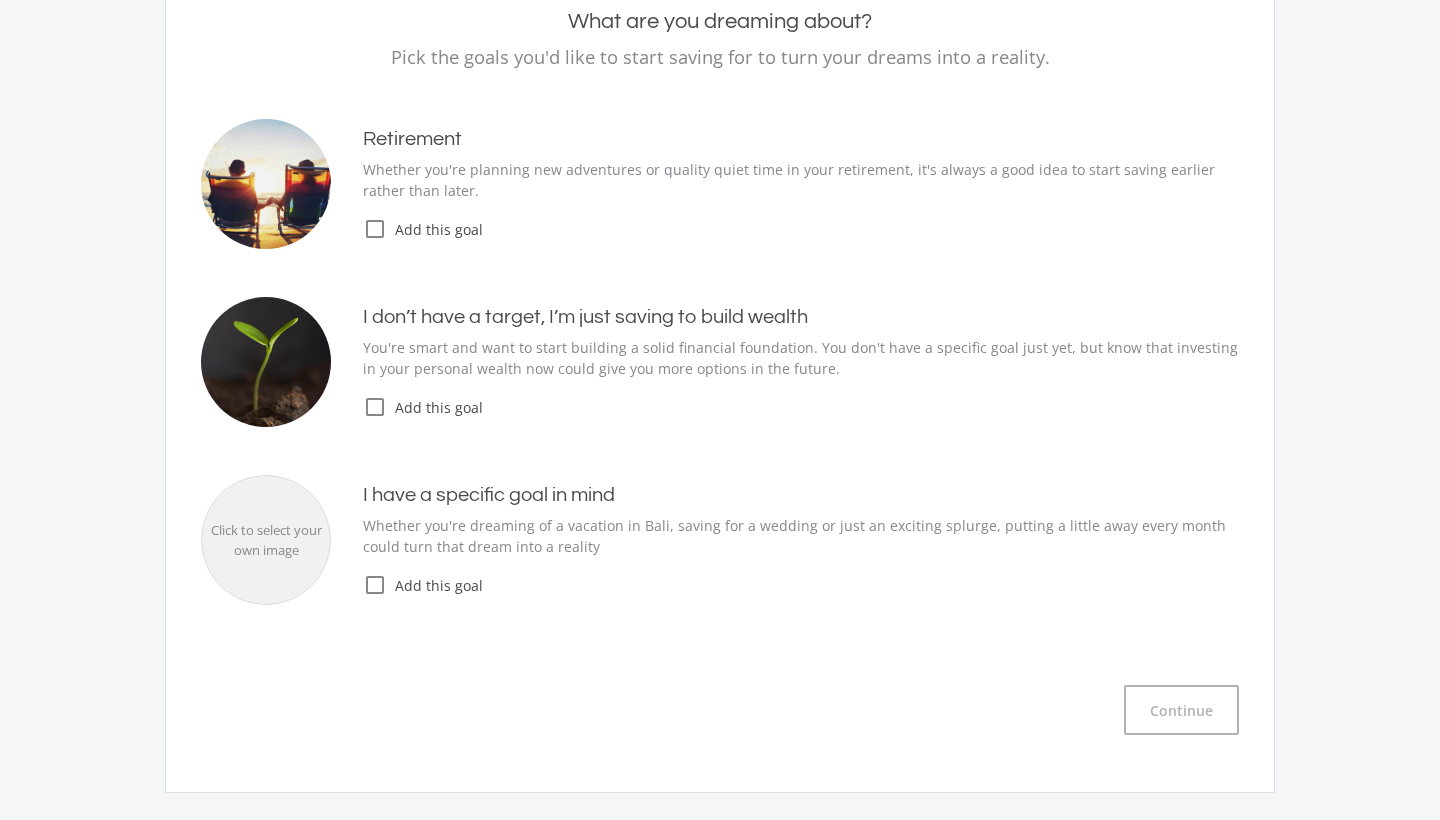 click on "check_box_outline_blank" 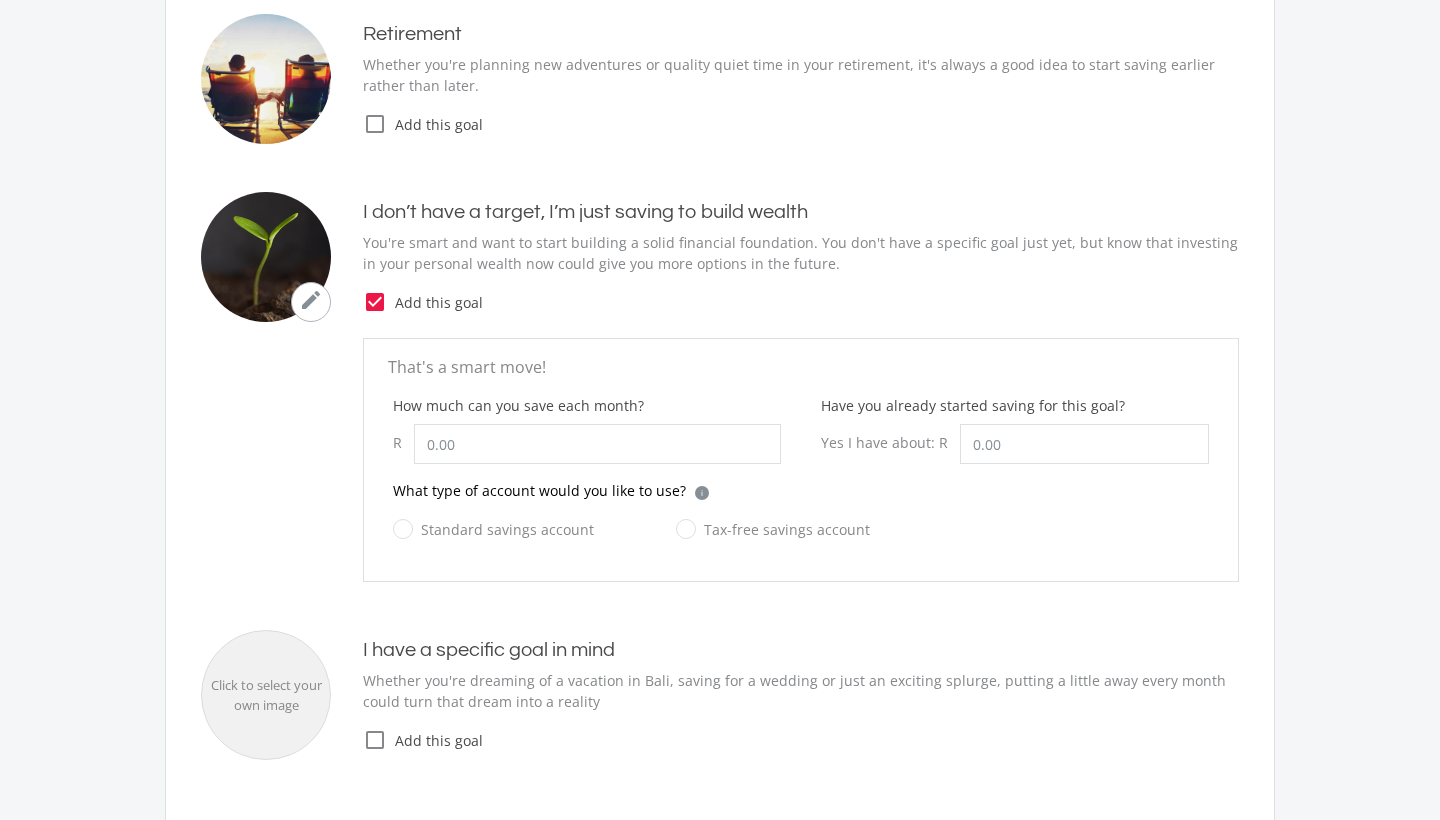 scroll, scrollTop: 340, scrollLeft: 0, axis: vertical 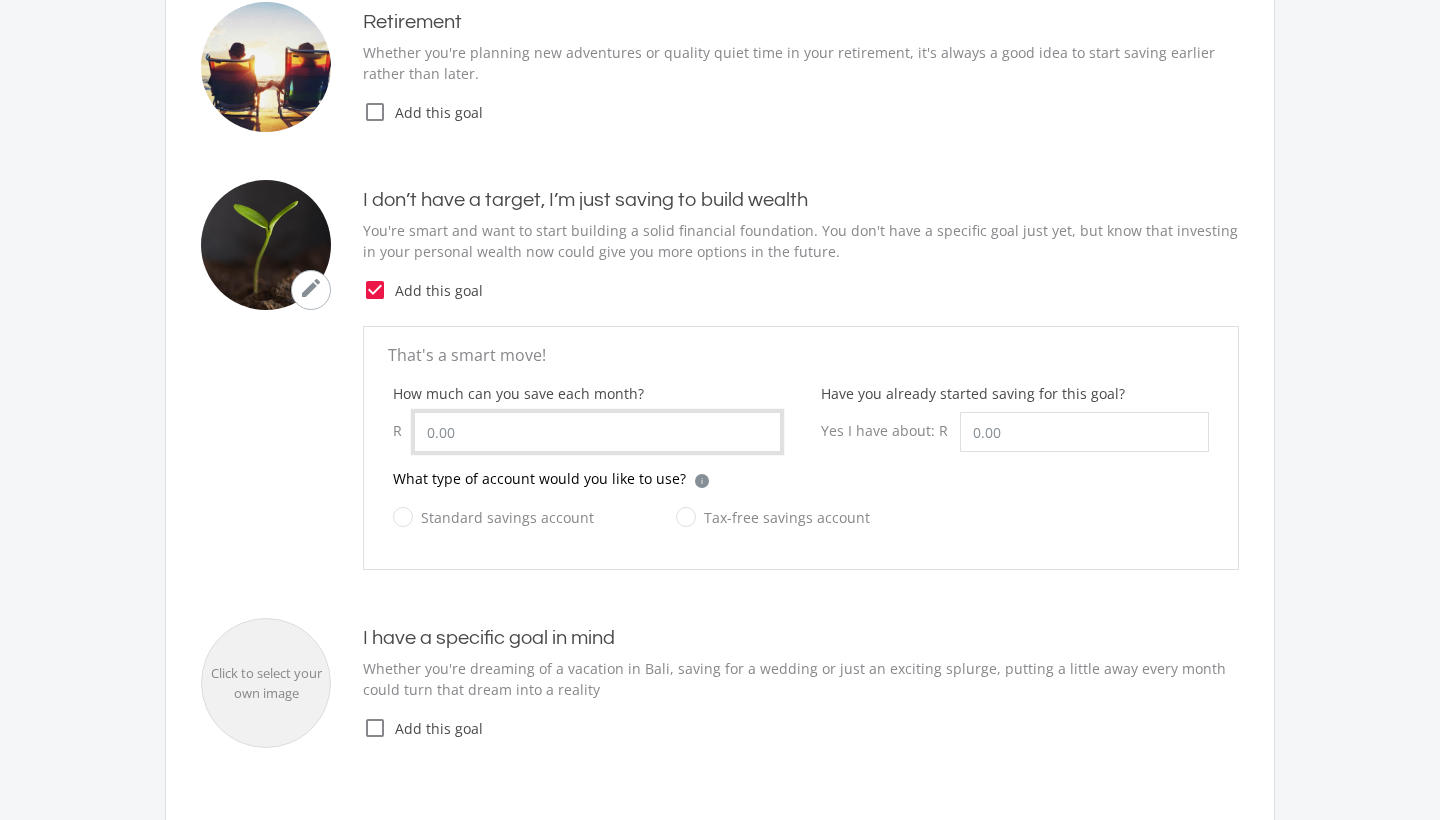 click on "How much can you save each month?" at bounding box center (597, 432) 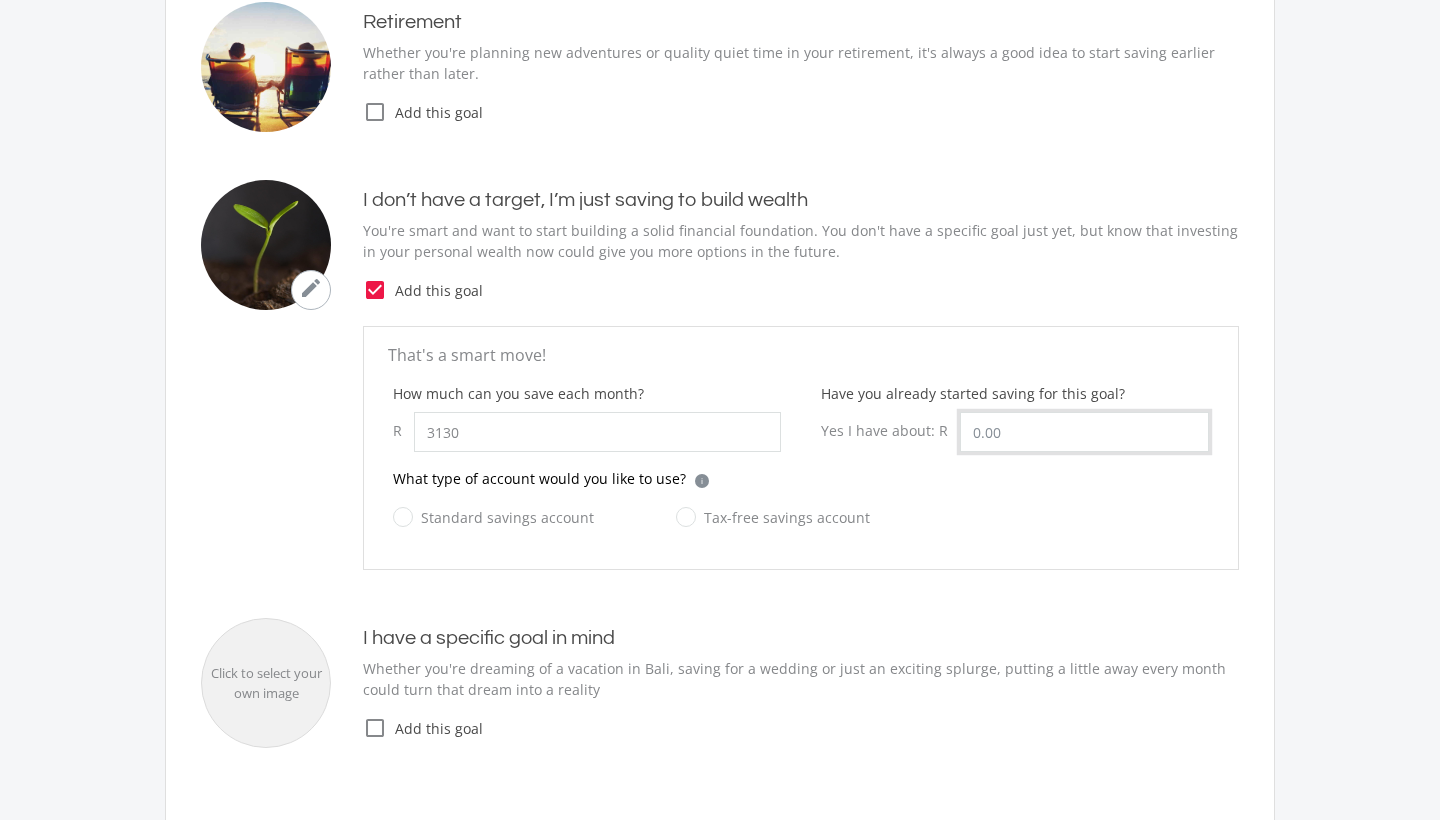 type on "3,130.00" 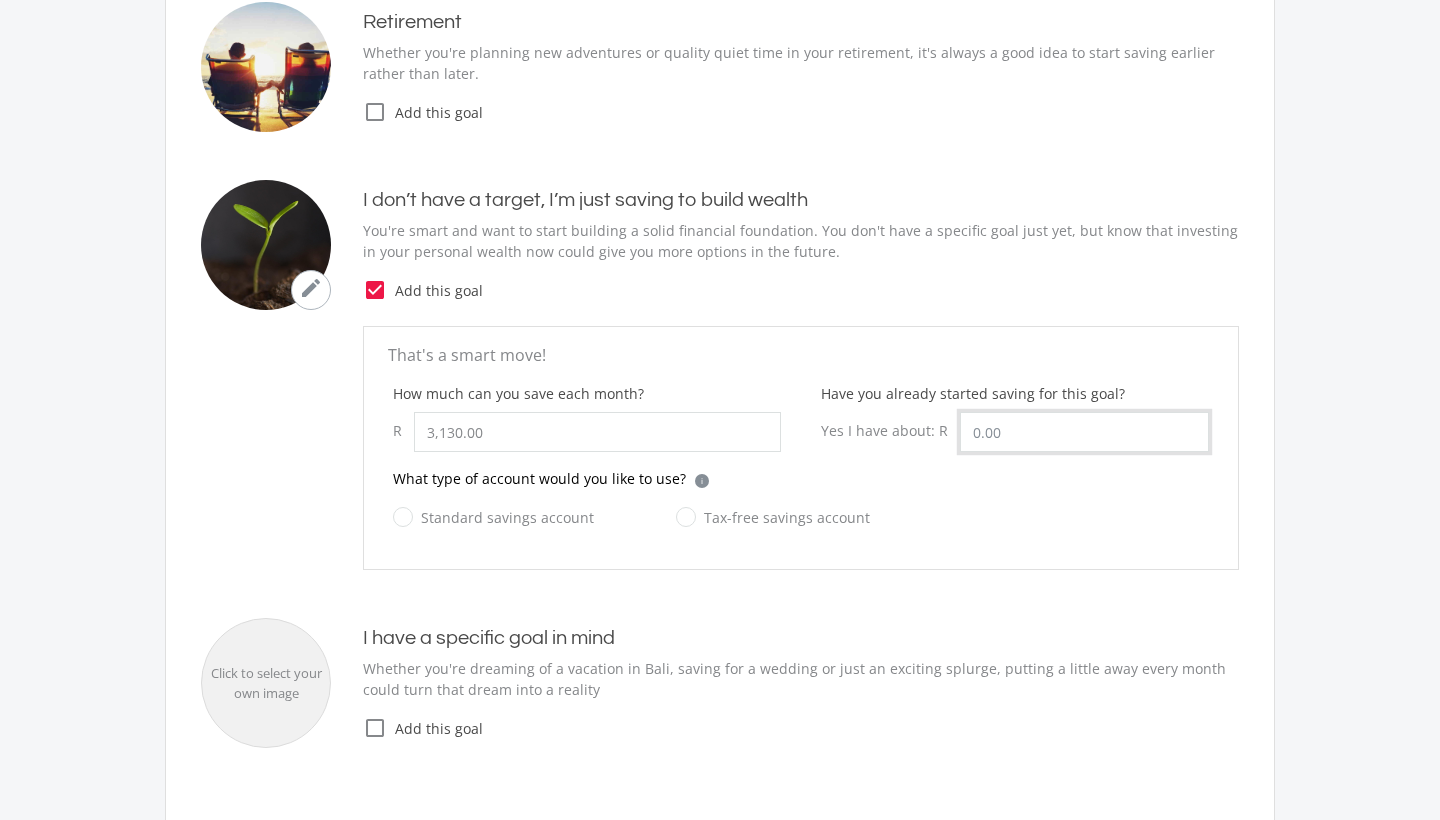 click on "Have you already started saving for this goal?" at bounding box center (1084, 432) 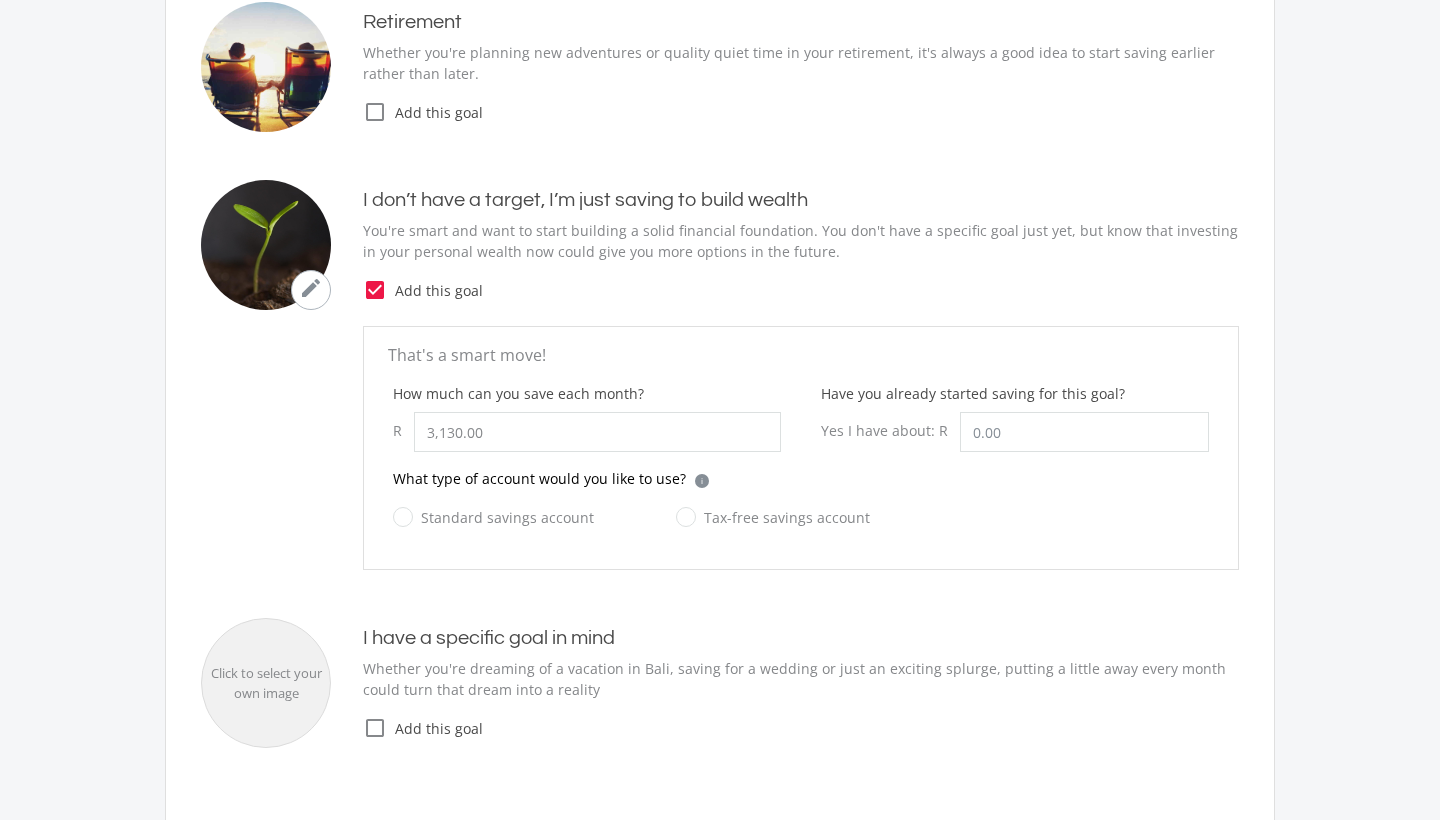 click on "Standard savings account" 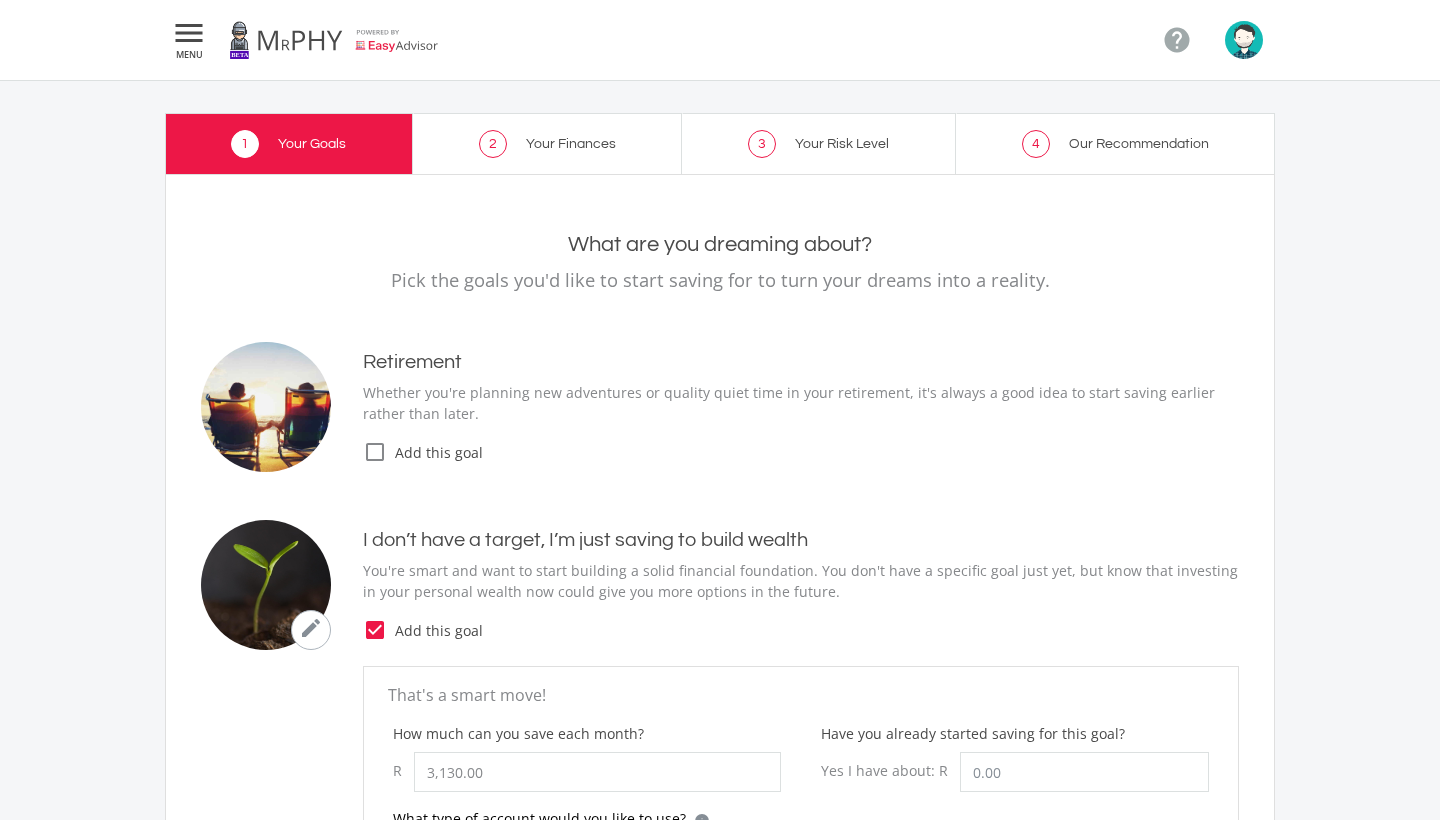 scroll, scrollTop: 0, scrollLeft: 0, axis: both 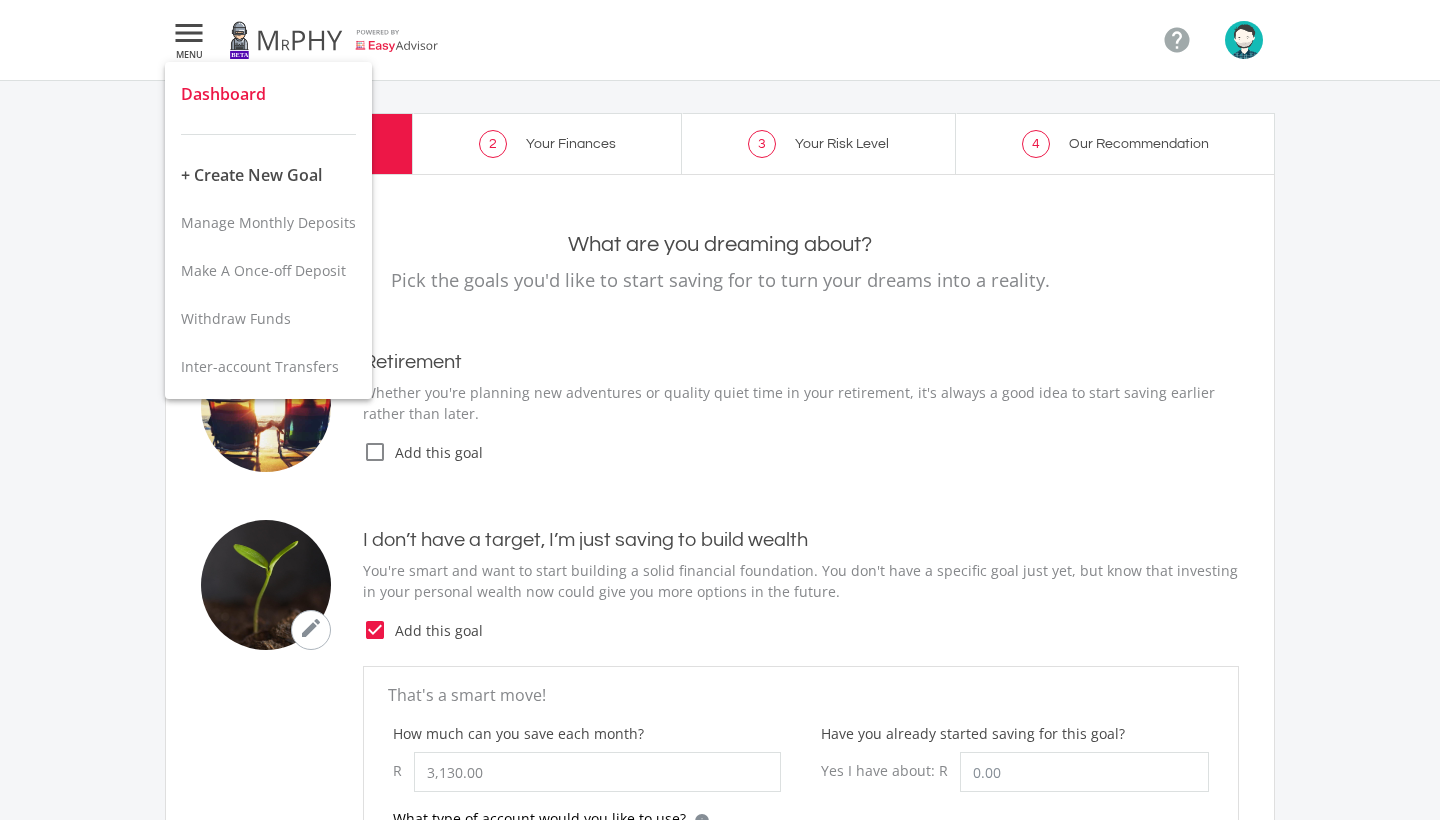click on "Dashboard" at bounding box center [223, 94] 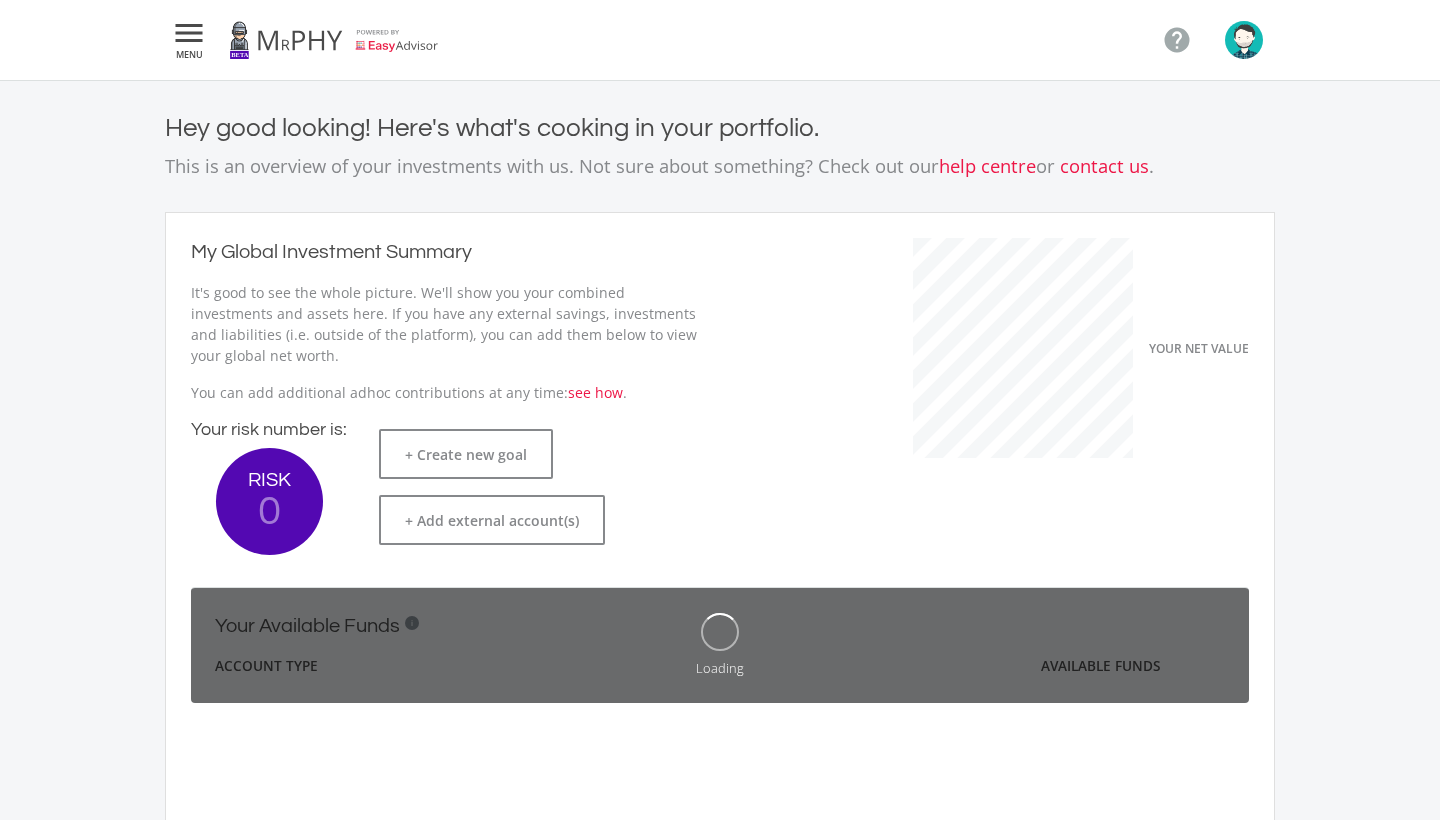 scroll, scrollTop: 999684, scrollLeft: 999451, axis: both 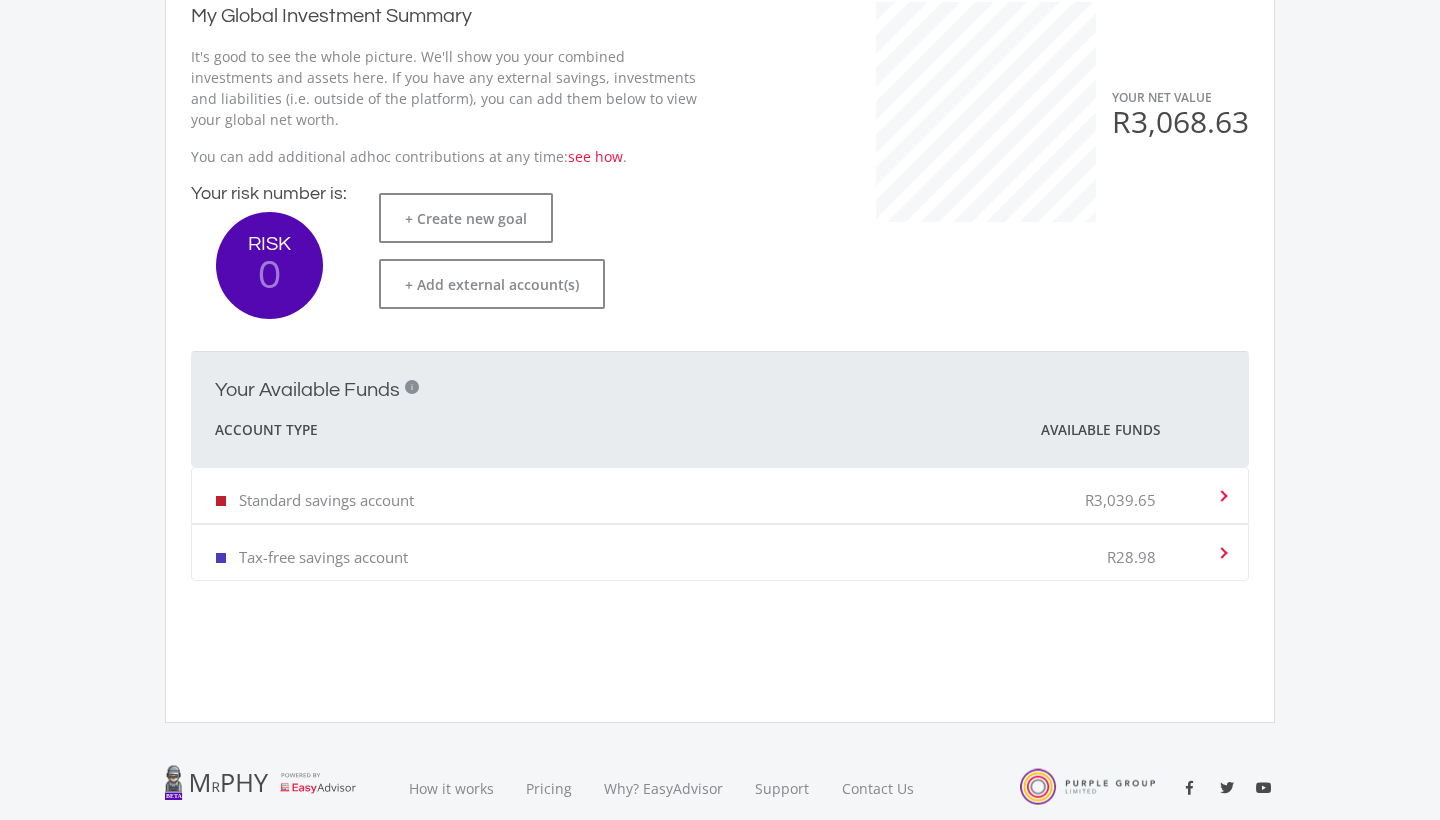click on "Standard savings account
R3,039.65" at bounding box center (716, 495) 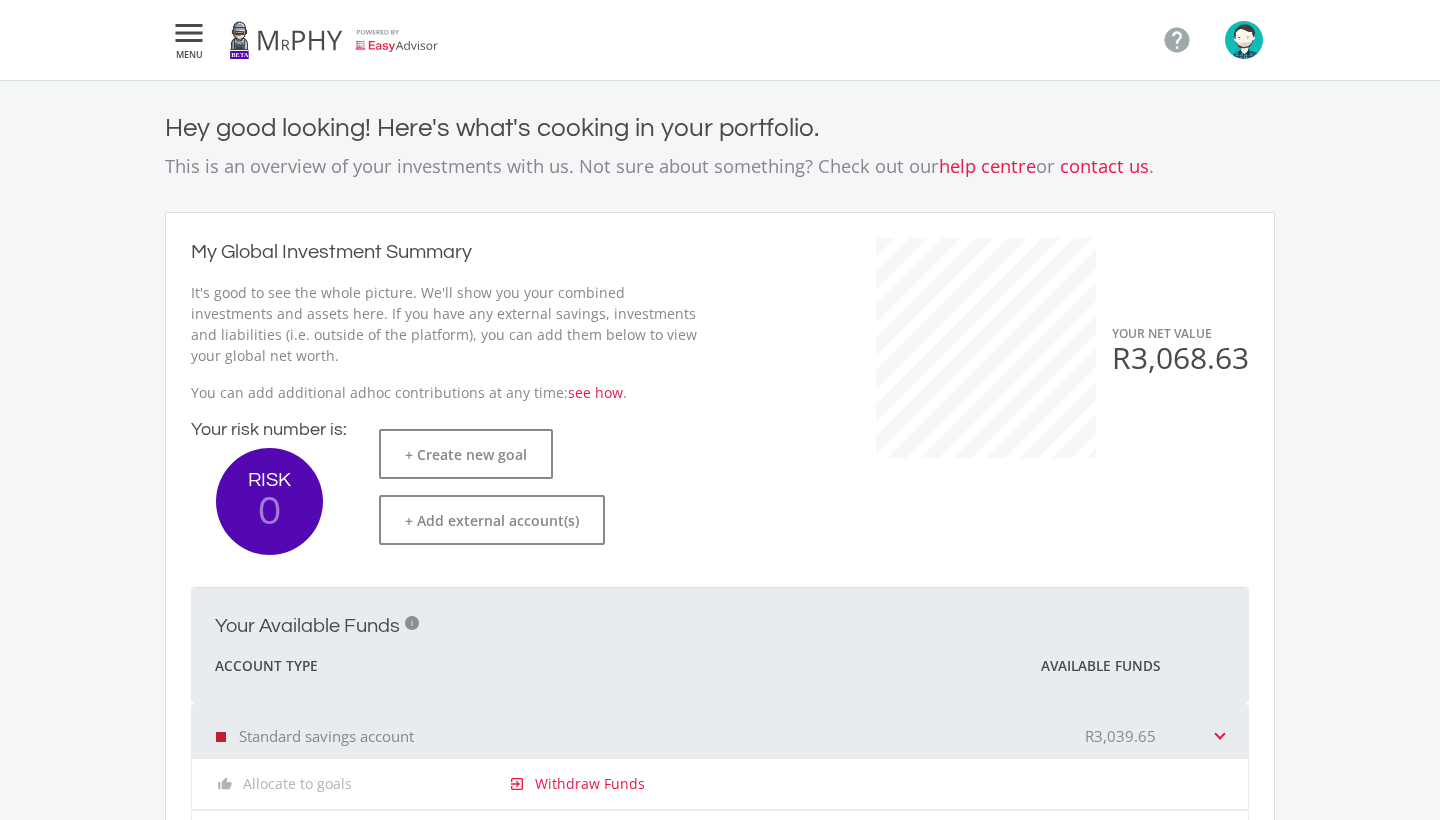 scroll, scrollTop: 0, scrollLeft: 0, axis: both 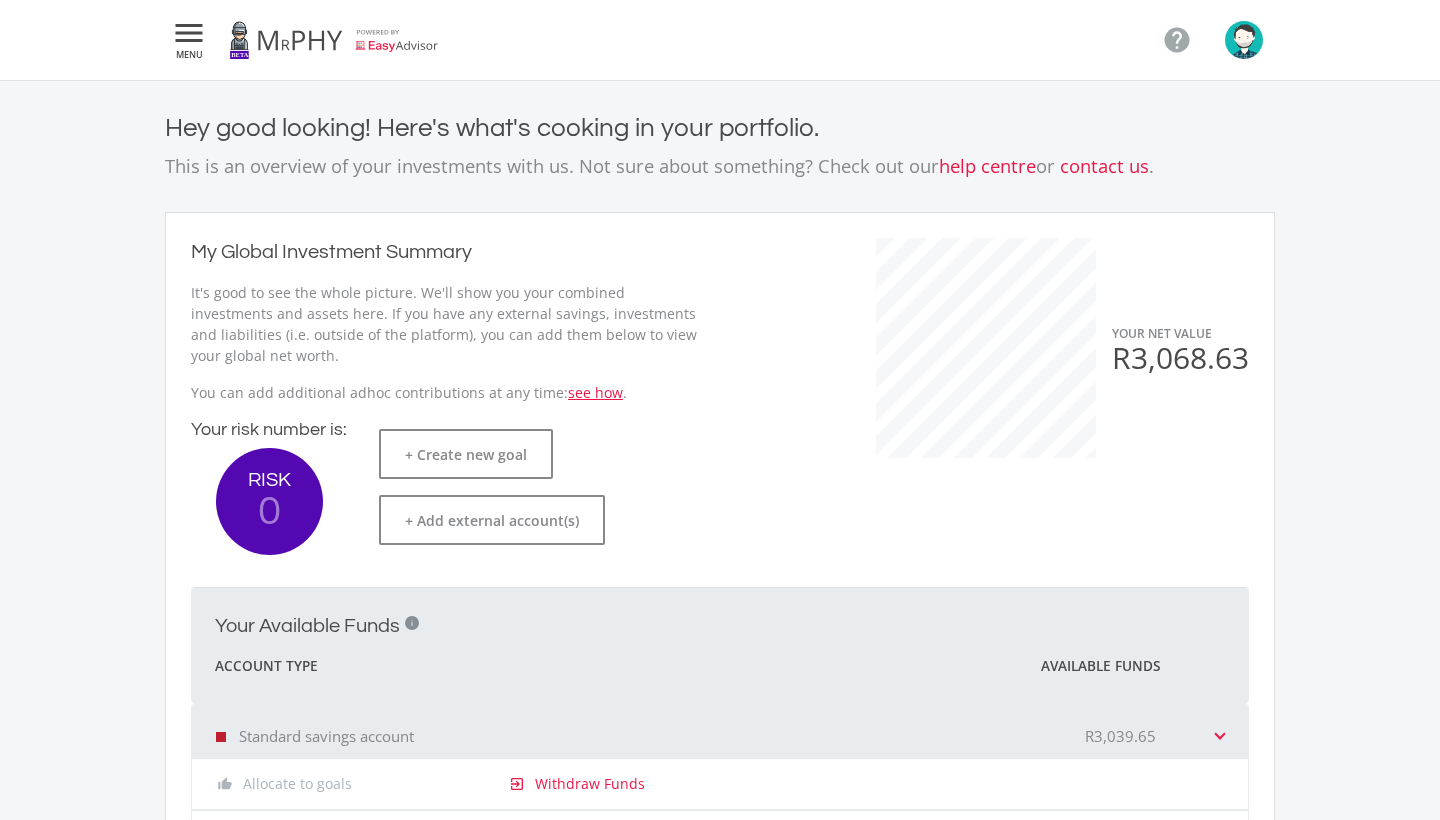click on "see how" 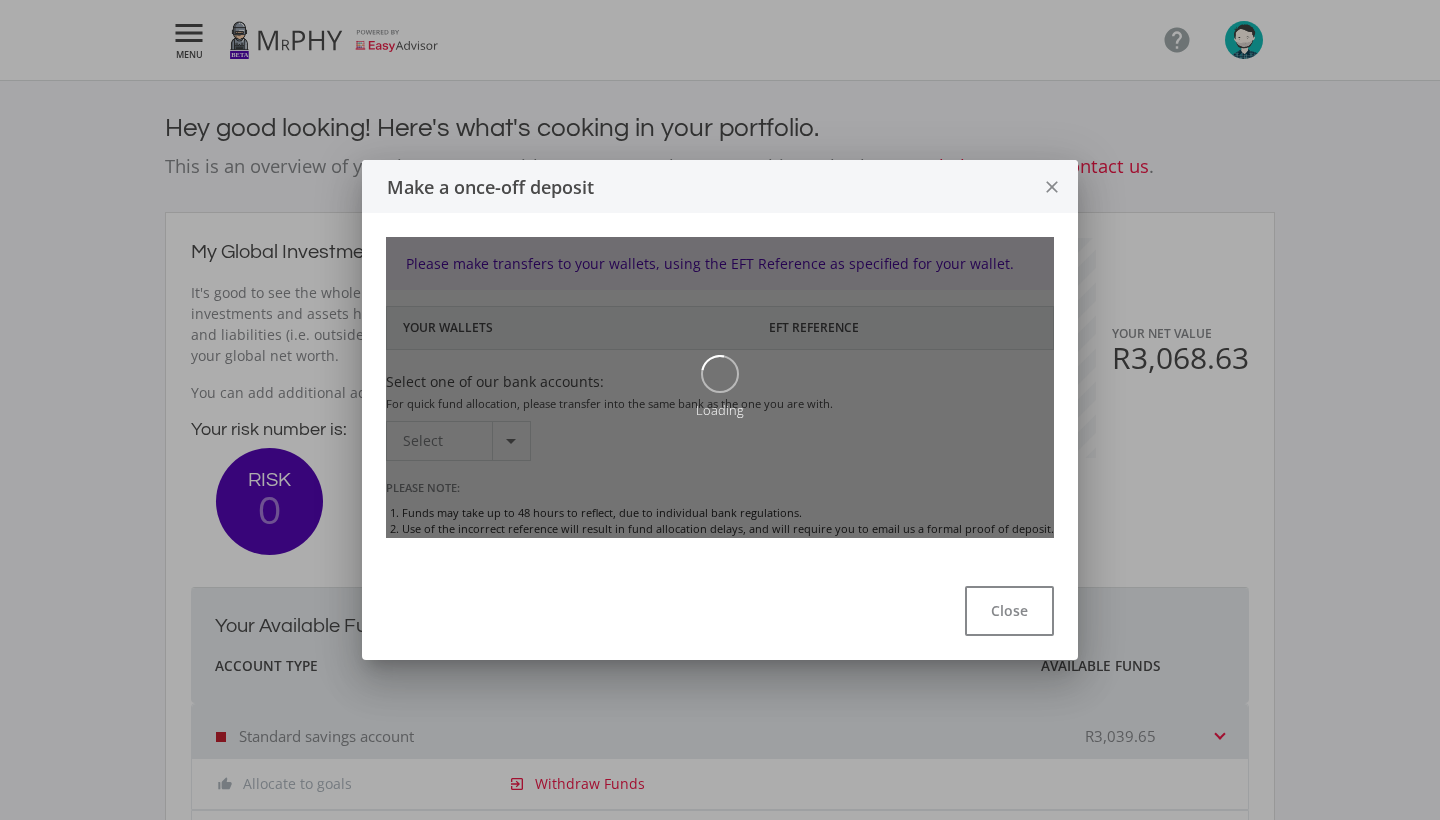 click on "close" at bounding box center (1052, 187) 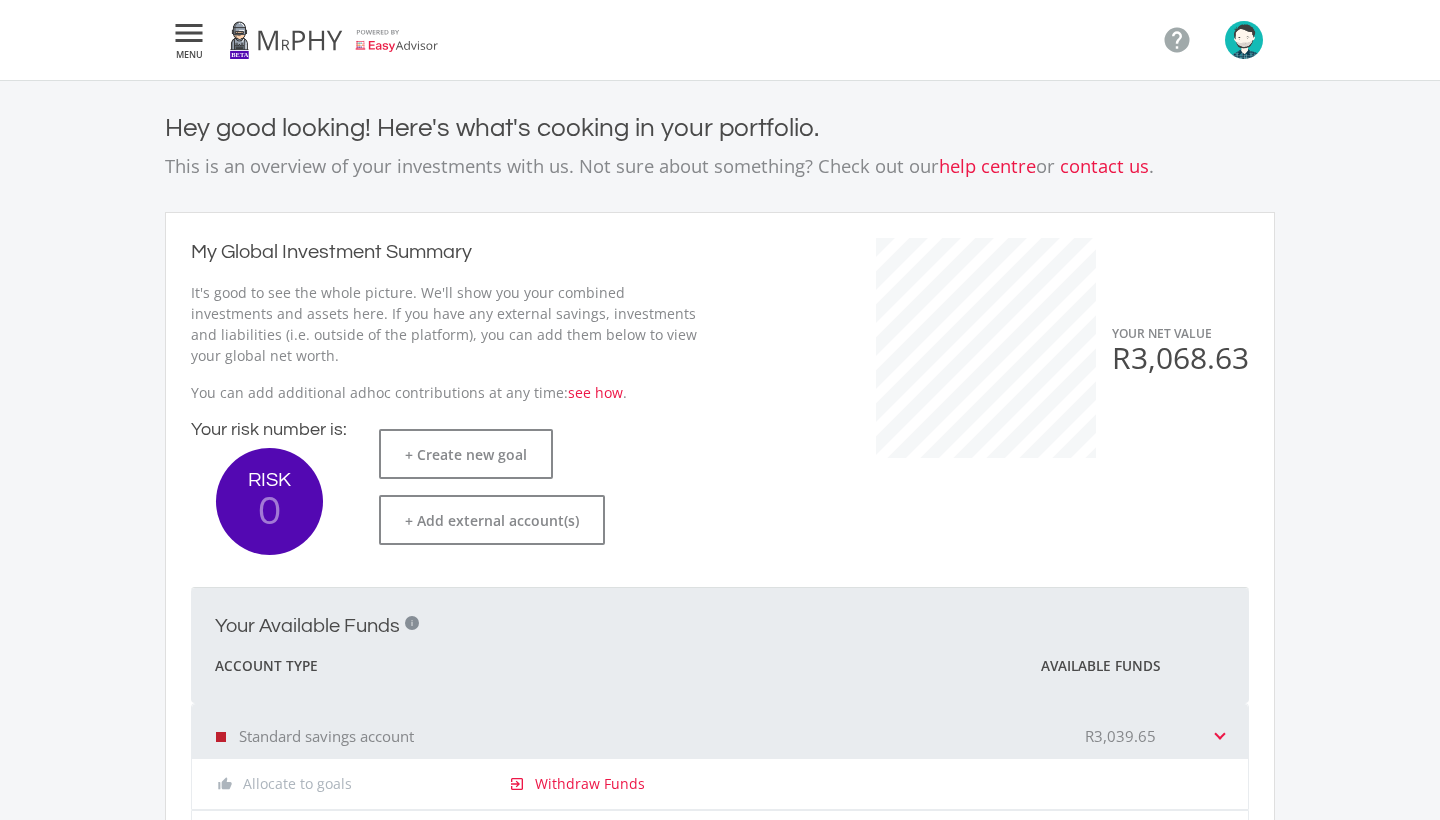 scroll, scrollTop: 0, scrollLeft: 0, axis: both 